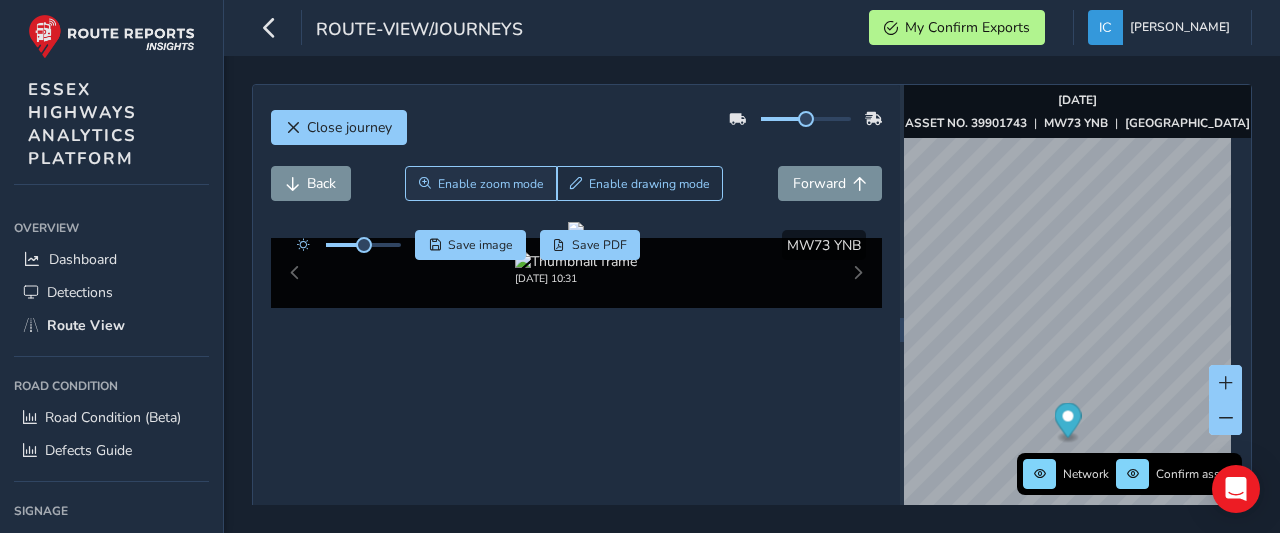 scroll, scrollTop: 0, scrollLeft: 0, axis: both 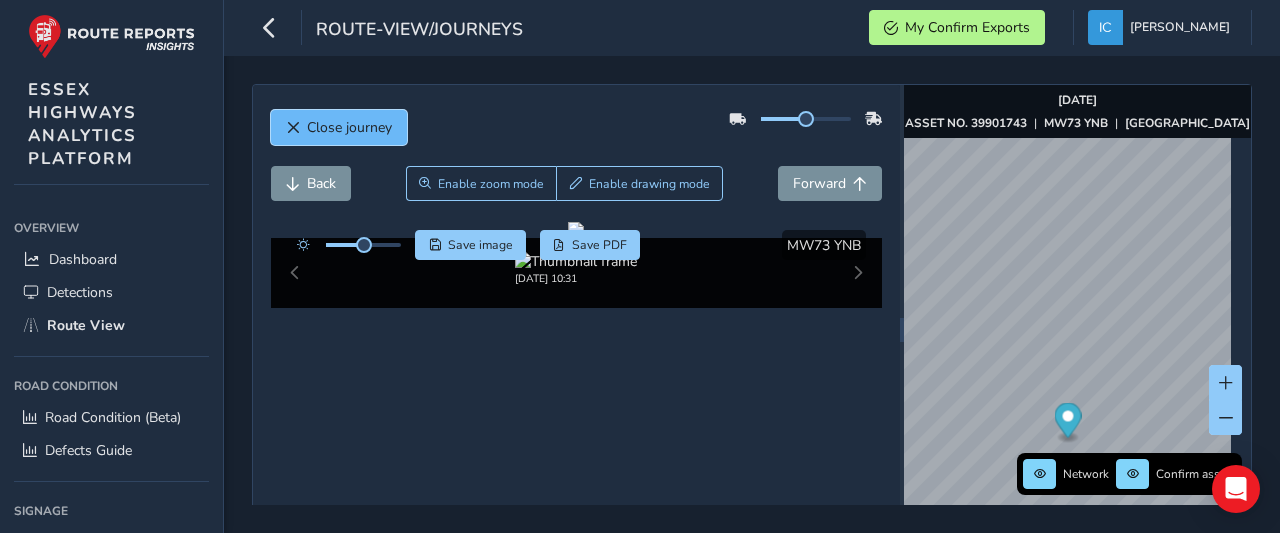 click on "Close journey" at bounding box center (349, 127) 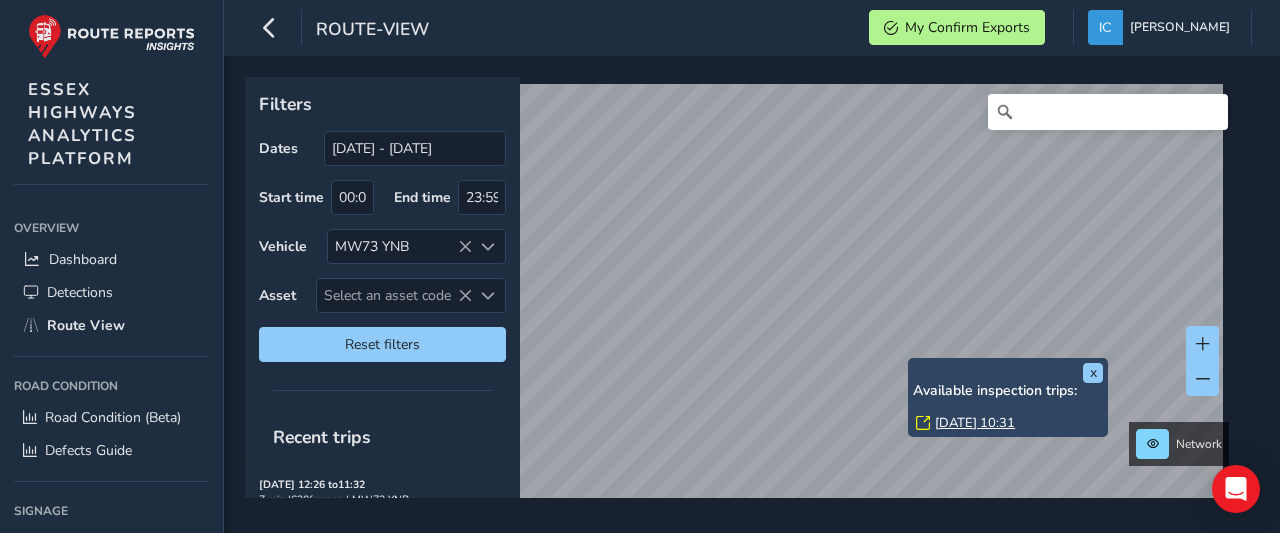 click on "[DATE] 10:31" at bounding box center [975, 423] 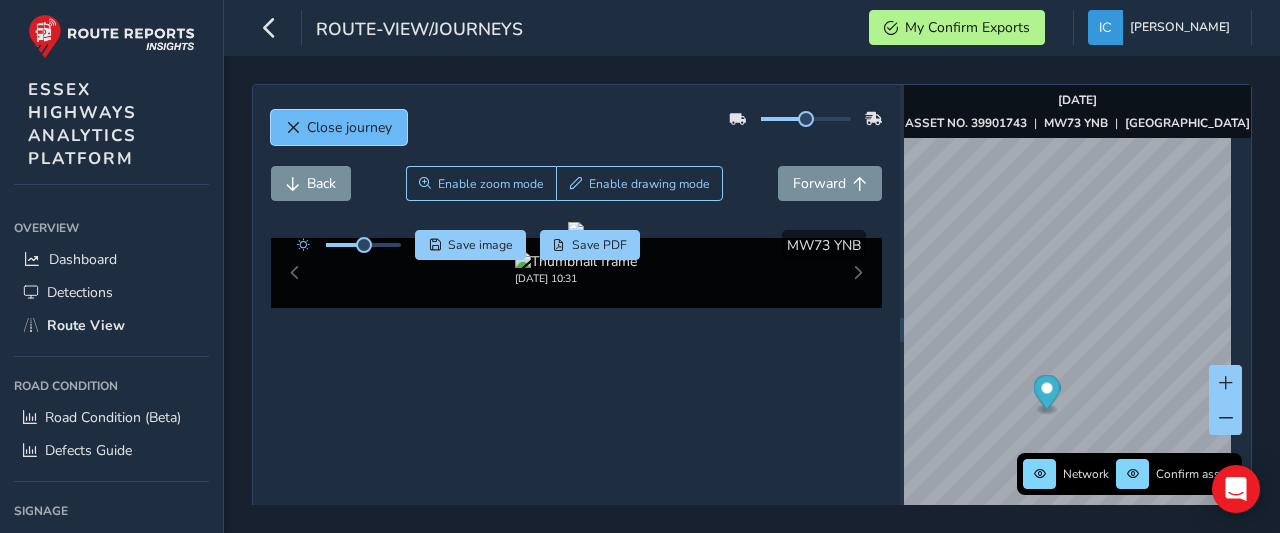 click on "Close journey" at bounding box center [349, 127] 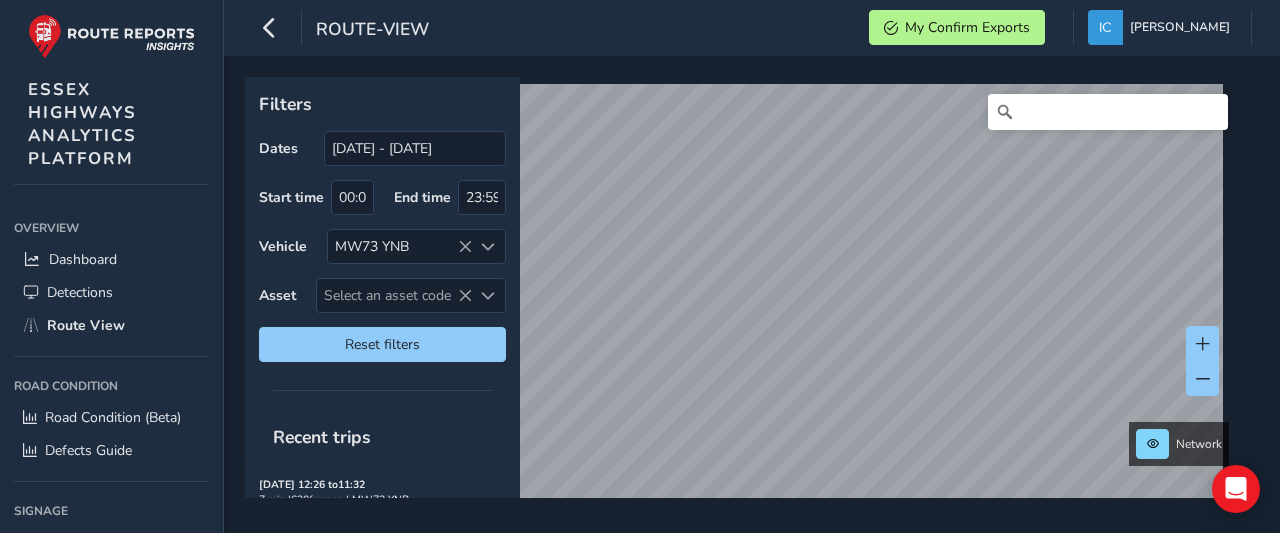 click on "route-view My Confirm Exports [PERSON_NAME] Colour Scheme: Dark Dim Light Logout Filters Dates [DATE] - [DATE] Start time 00:00 End time 23:59 Vehicle MW73 YNB Asset Select an asset code Select an asset code Reset filters Recent trips [DATE] 12:26   to  11:32 7   min |  630  frames    | MW73 YNB First asset: 3902526 [DATE] 08:49   to  10:24 156   min |  9745  frames    | MW73 YNB First asset: 8903223       Network ESSEX HIGHWAYS ANALYTICS PLATFORM Overview Overview Dashboard Detections Route View Road Condition Road Condition Road Condition (Beta) Defects Guide Signage Signage Signs System System Users Help" at bounding box center (640, 266) 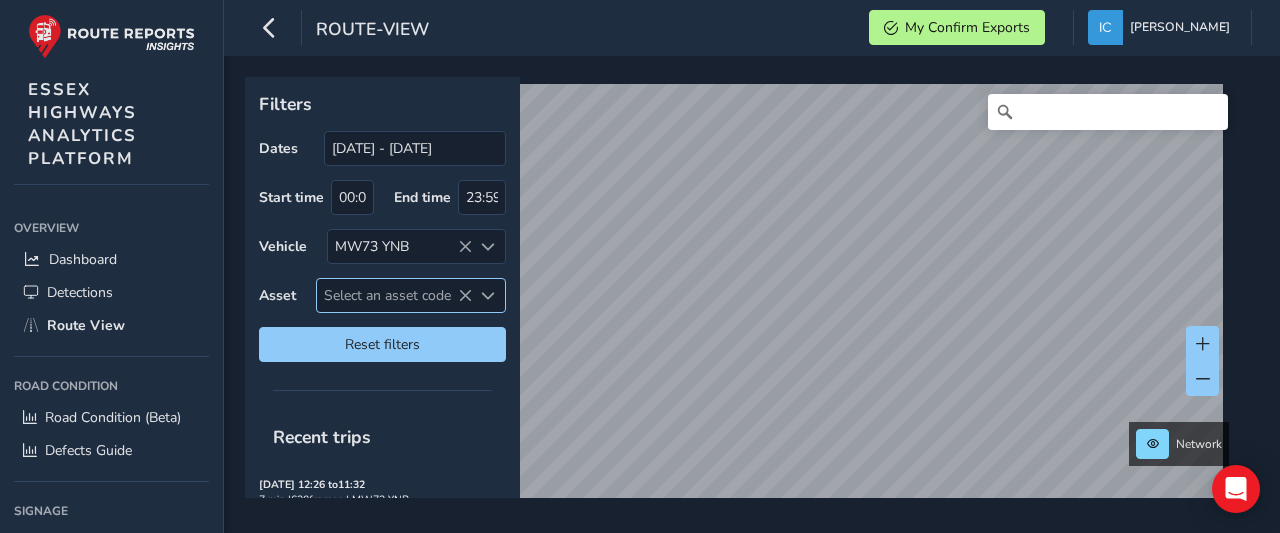 click on "Select an asset code" at bounding box center [394, 295] 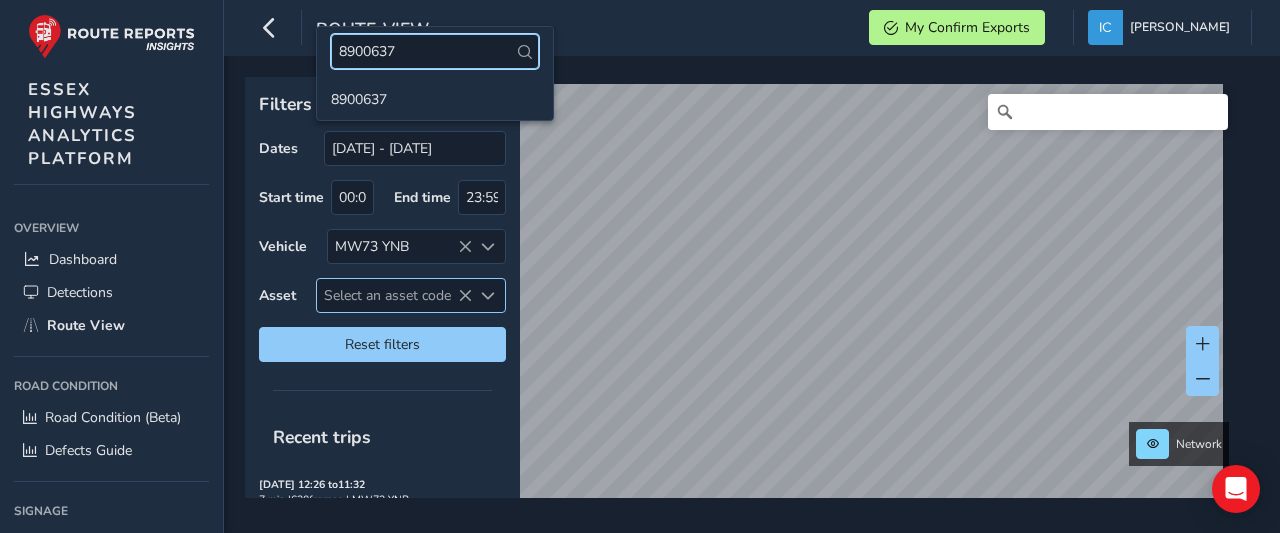type on "8900637" 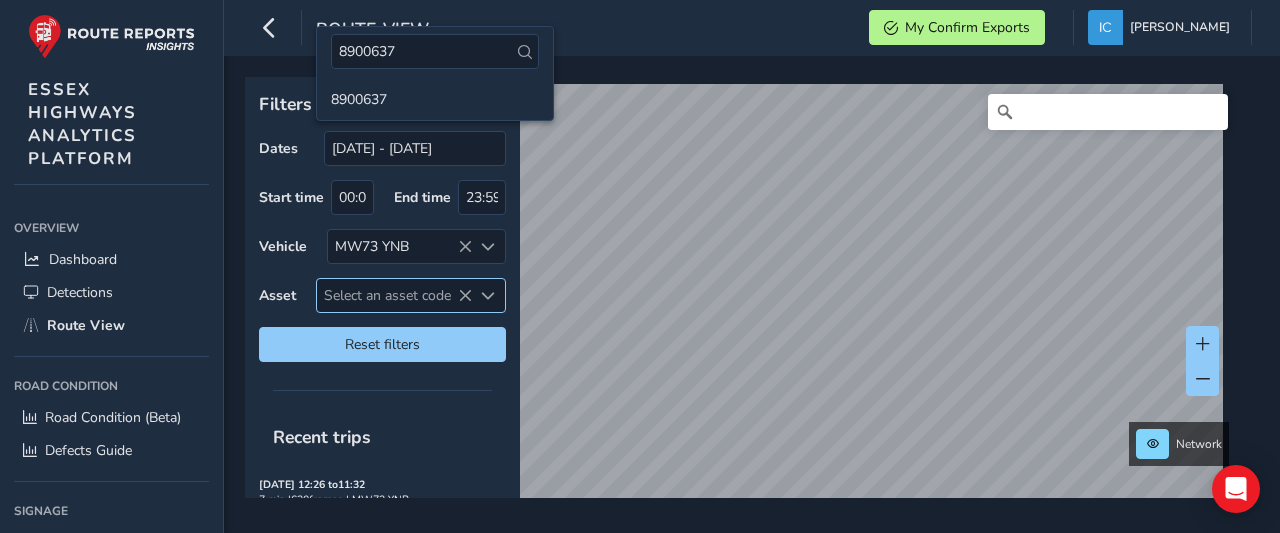 click on "Select an asset code" at bounding box center (394, 295) 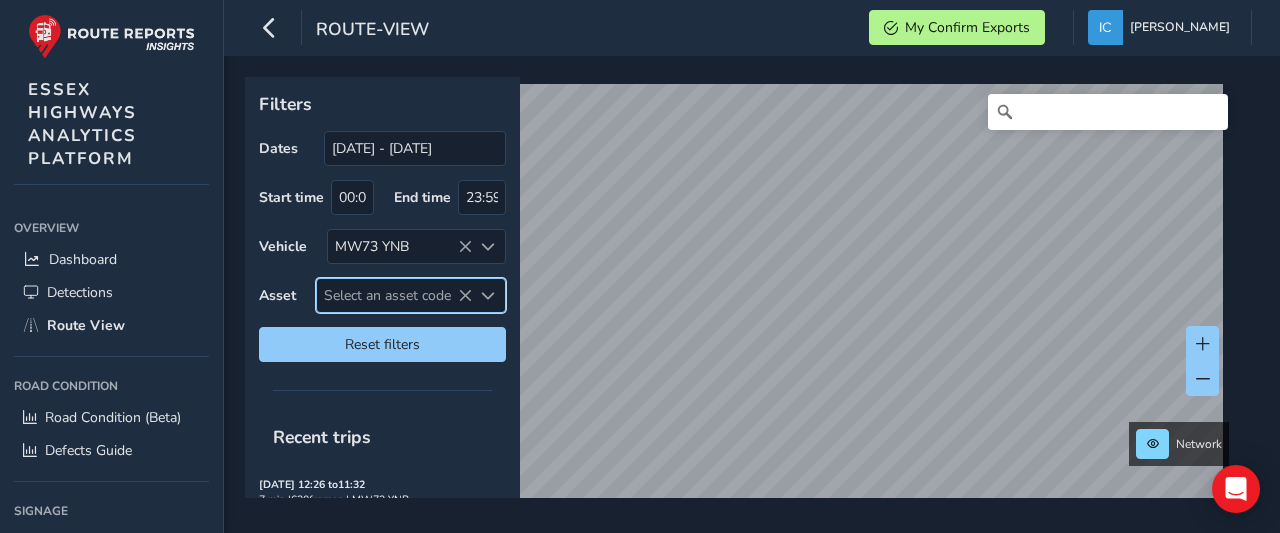 click on "Select an asset code" at bounding box center (394, 295) 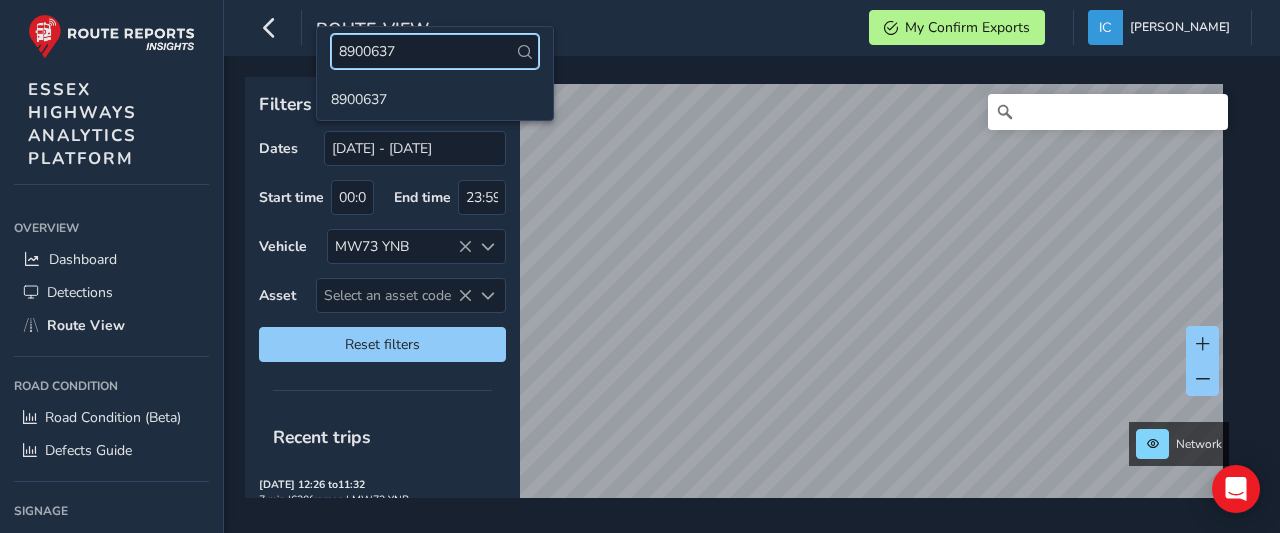 click on "8900637" at bounding box center (435, 51) 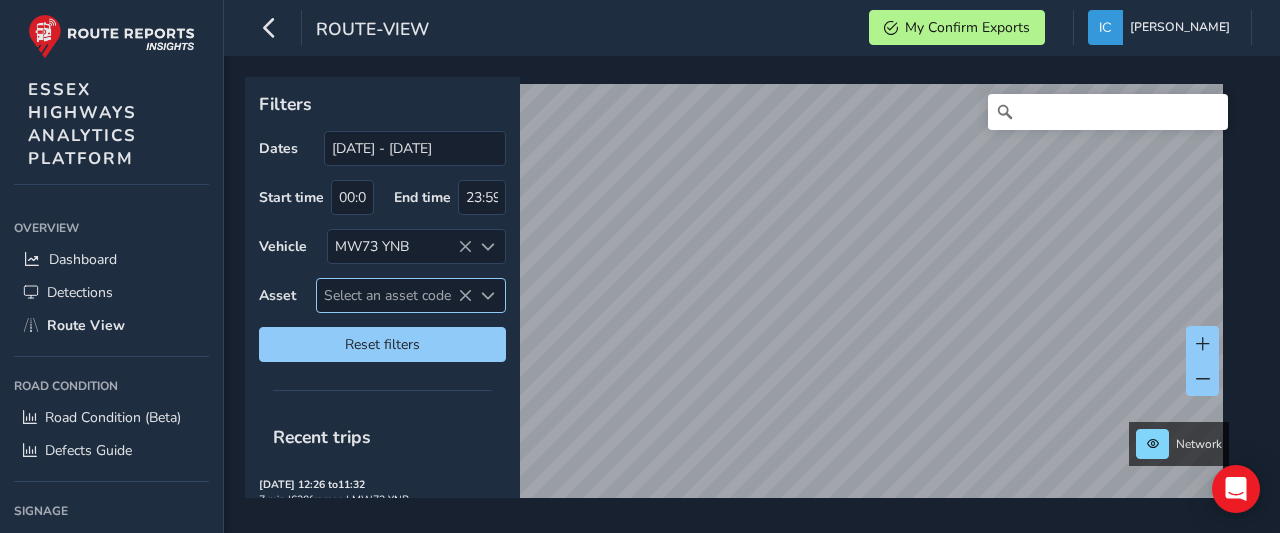 click at bounding box center (465, 296) 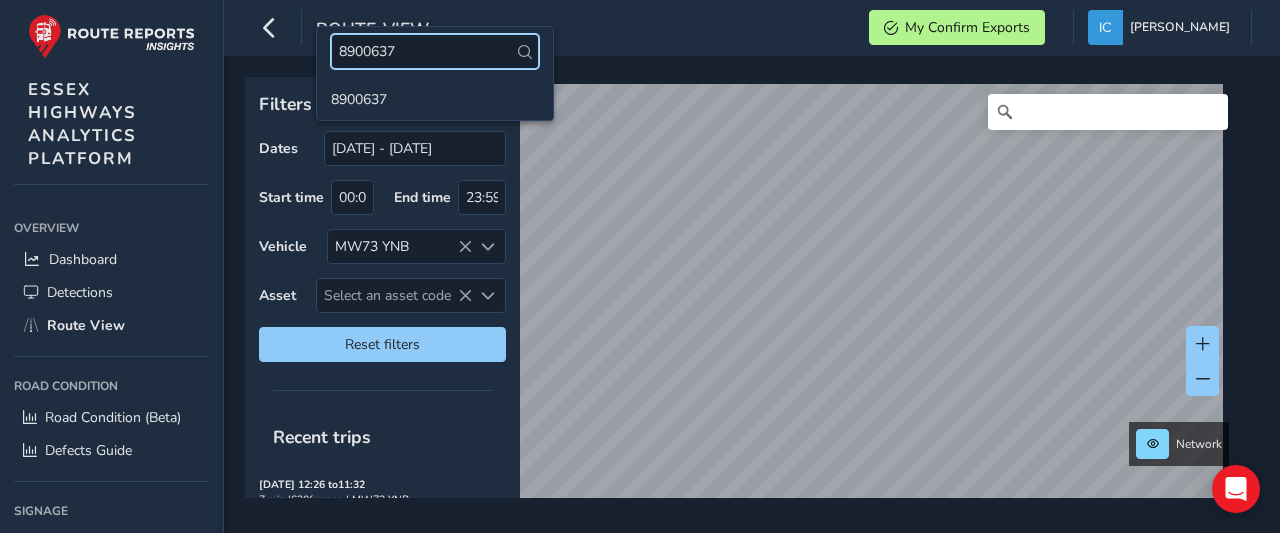 click on "8900637" at bounding box center (435, 51) 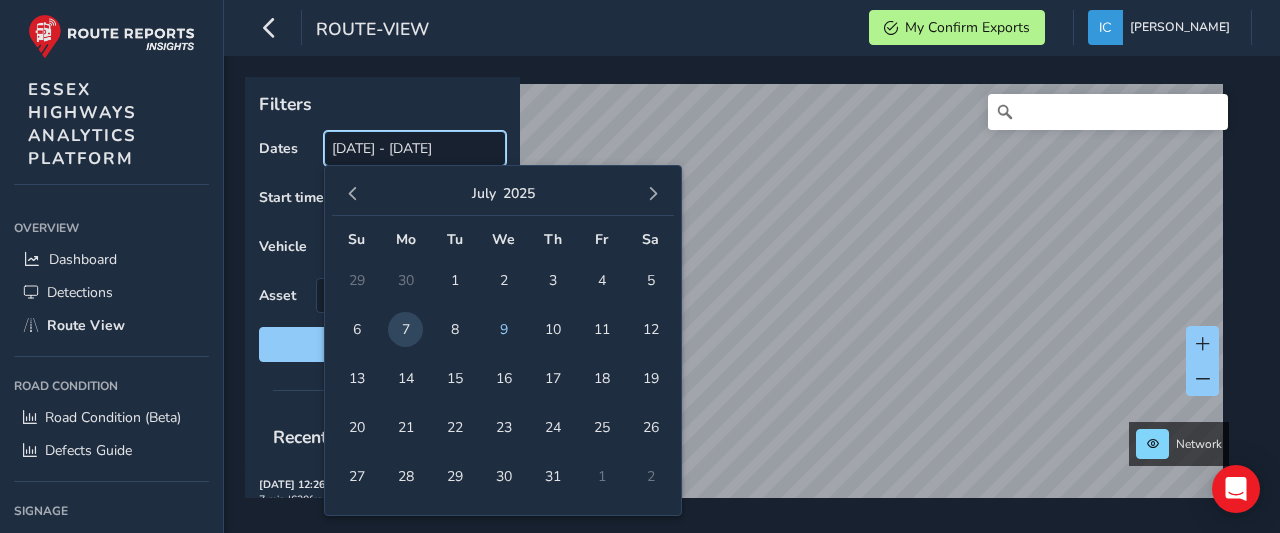 click on "[DATE] - [DATE]" at bounding box center (415, 148) 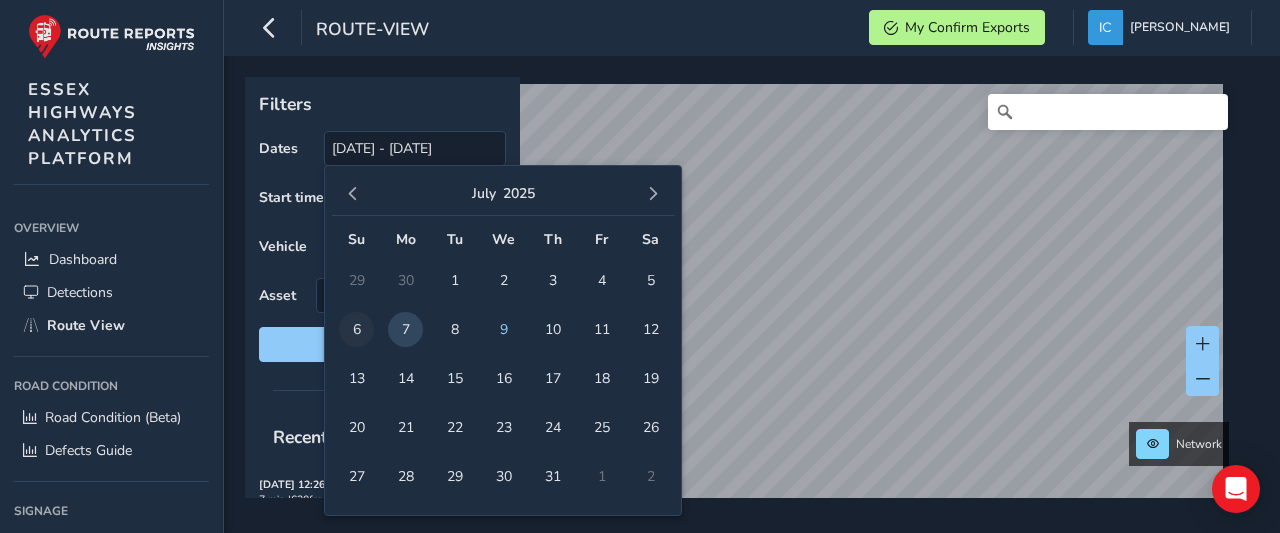 click on "6" at bounding box center [356, 329] 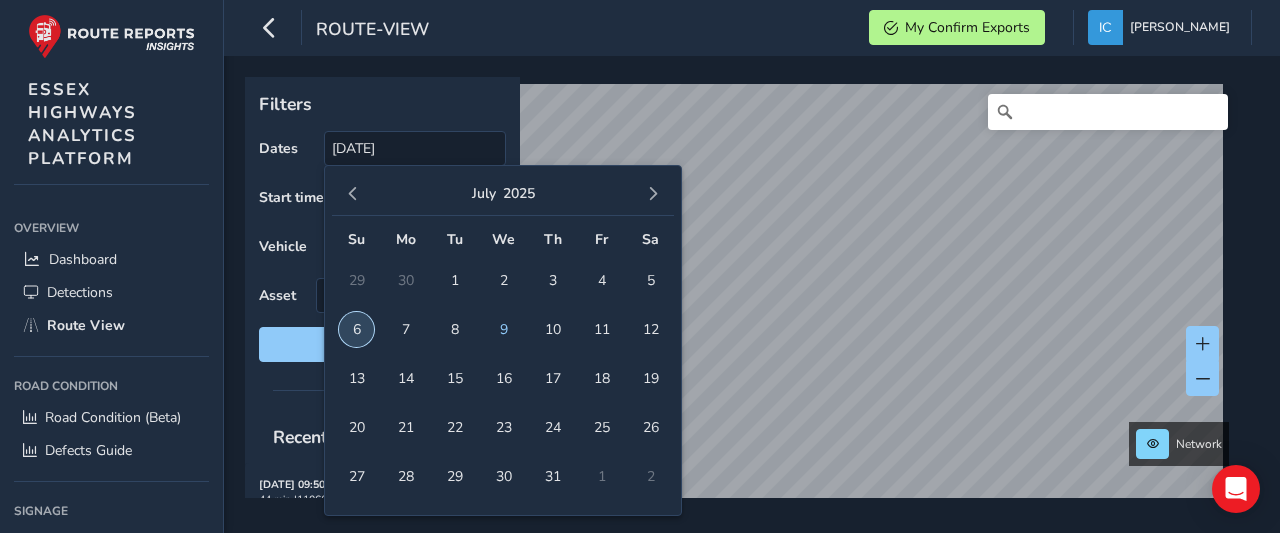 click on "6" at bounding box center [356, 329] 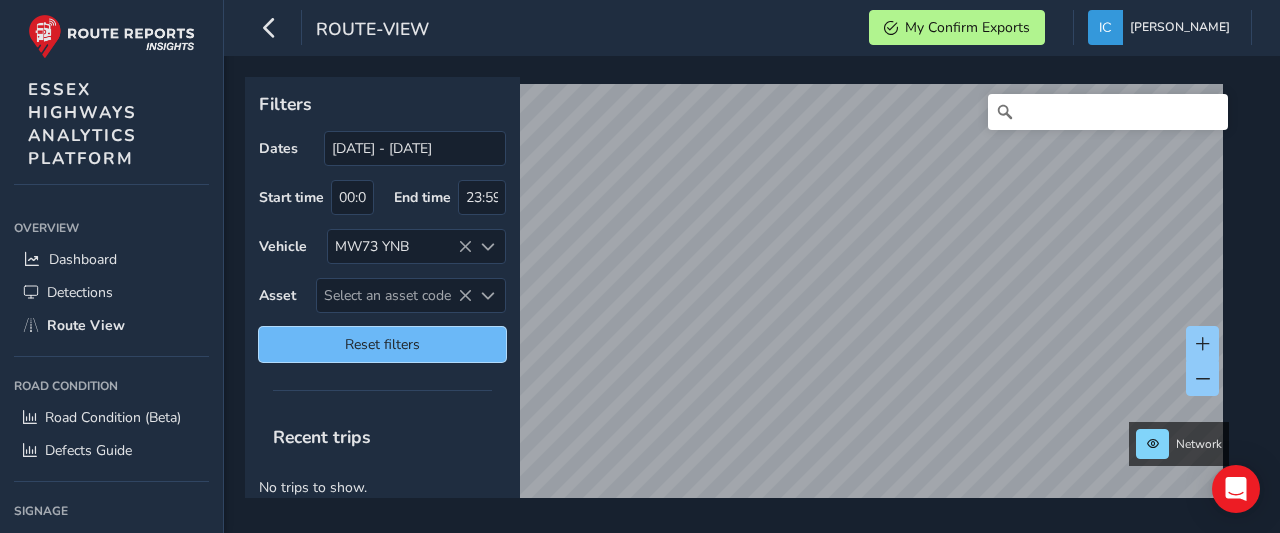 click on "Reset filters" at bounding box center (382, 344) 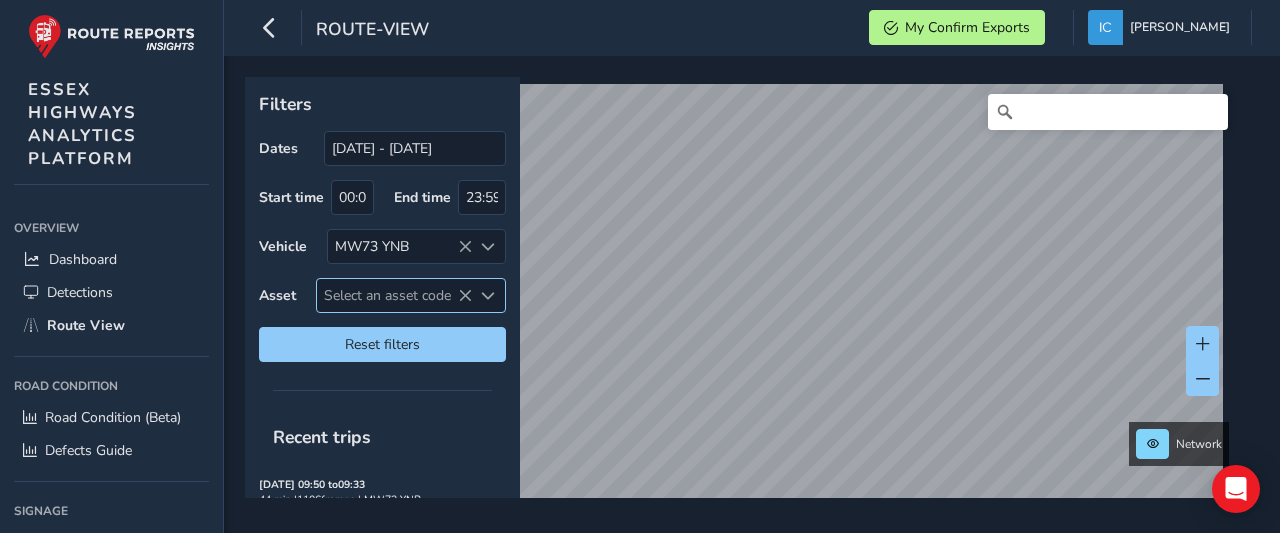 click on "Select an asset code" at bounding box center [394, 295] 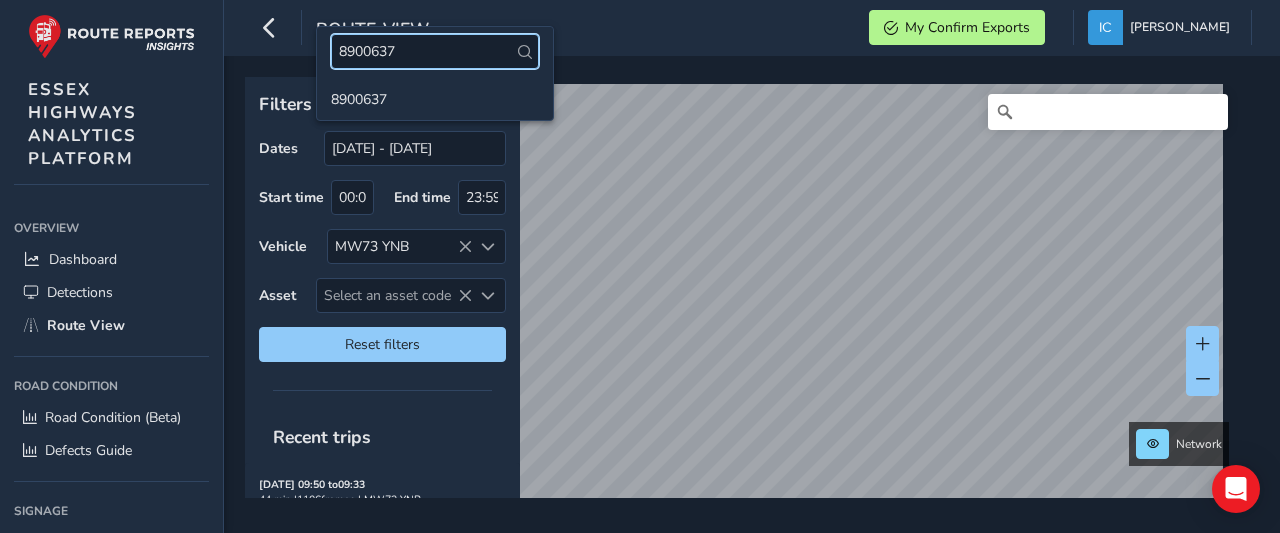 click on "8900637" at bounding box center [435, 51] 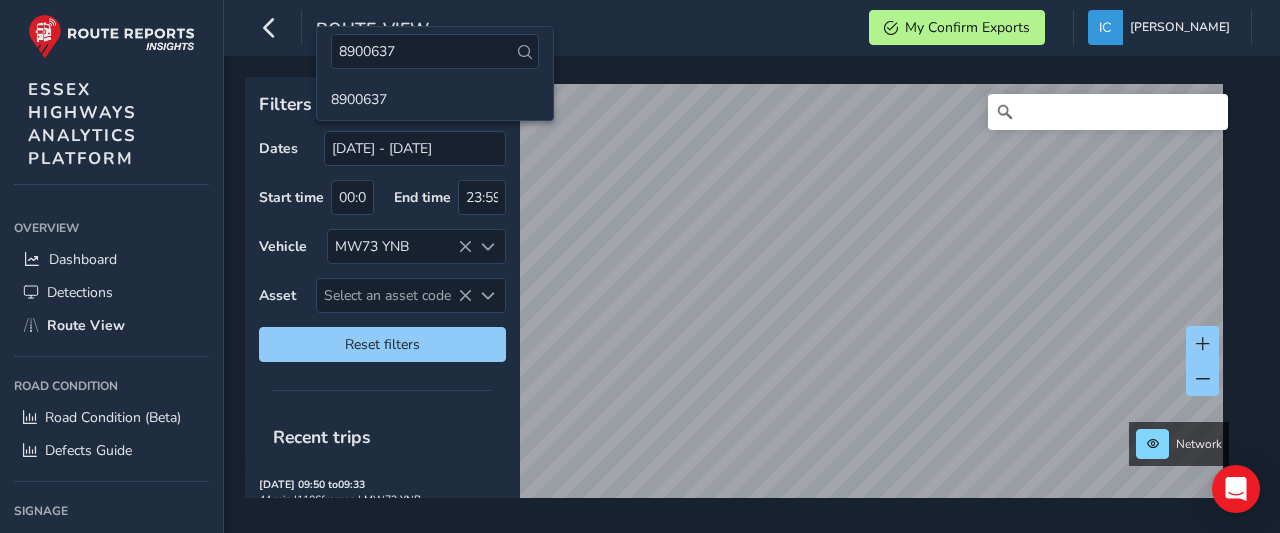 click at bounding box center [525, 52] 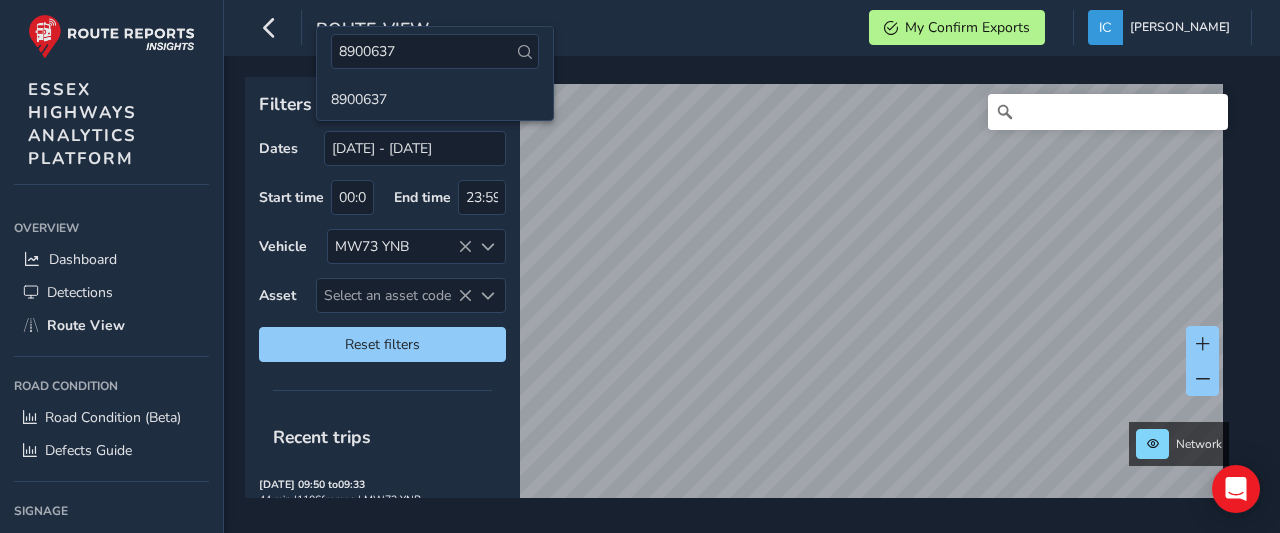 click at bounding box center (525, 52) 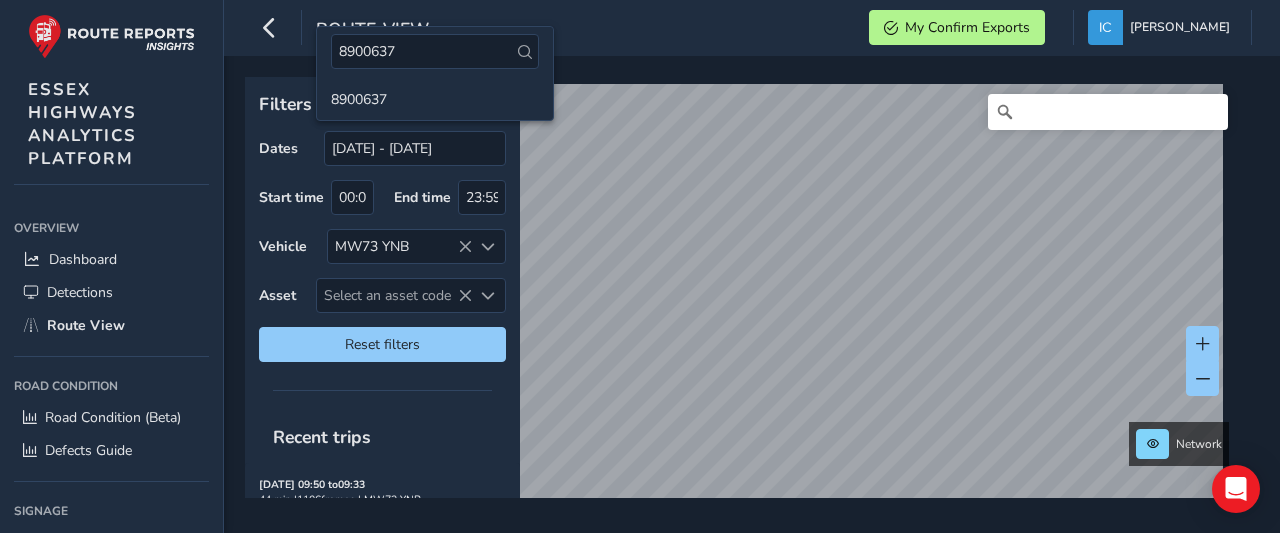 click at bounding box center [525, 52] 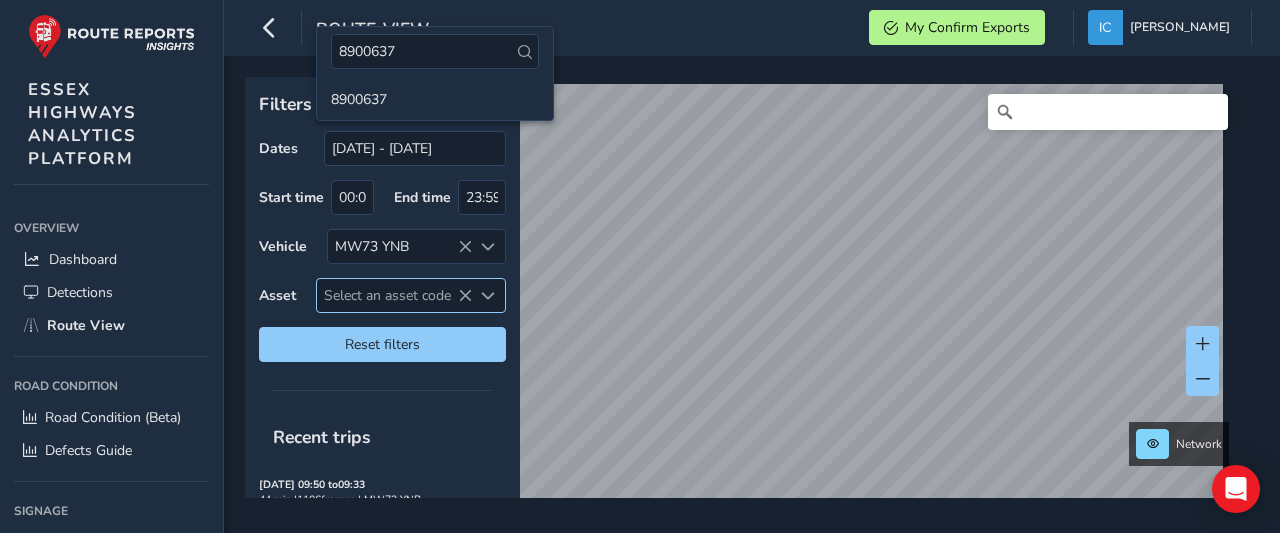 click on "Select an asset code" at bounding box center [394, 295] 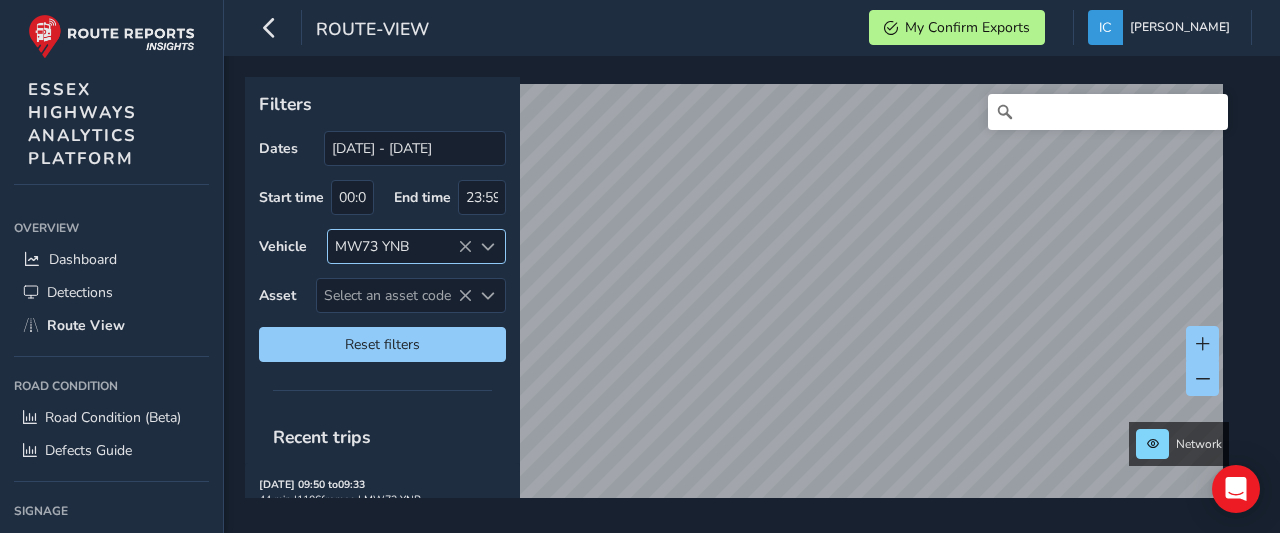 click at bounding box center (465, 247) 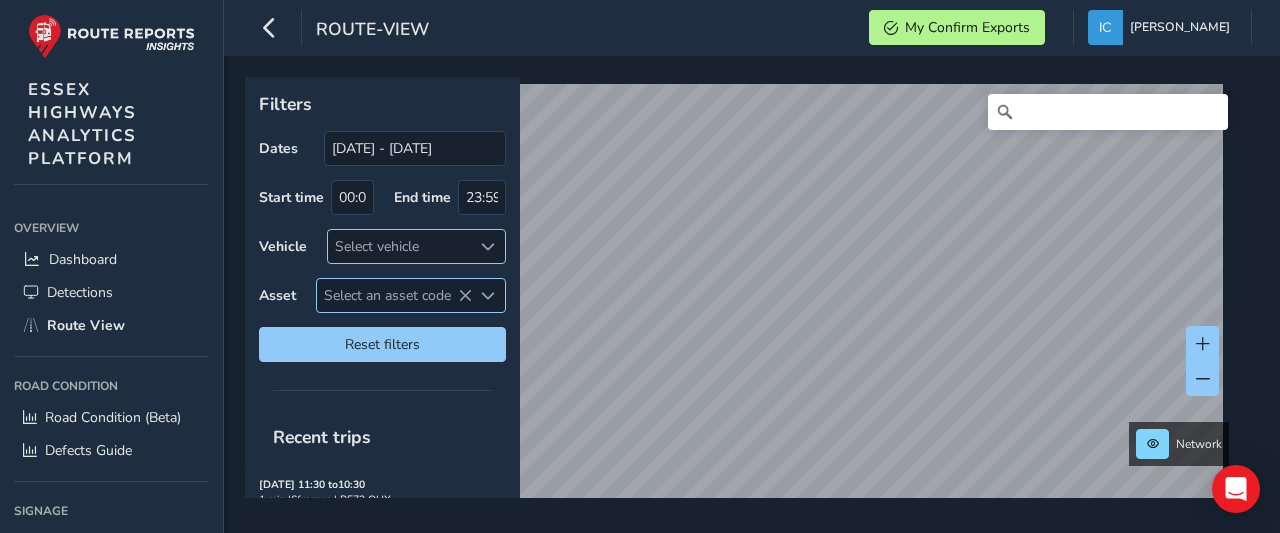 click on "Select an asset code" at bounding box center (394, 295) 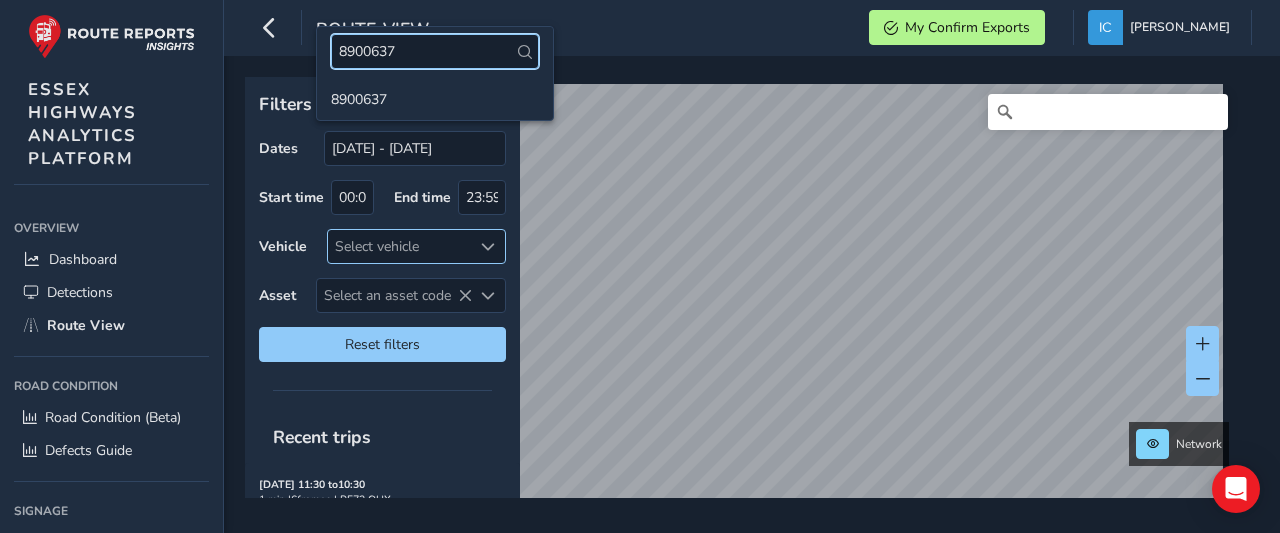 click on "8900637" at bounding box center (435, 51) 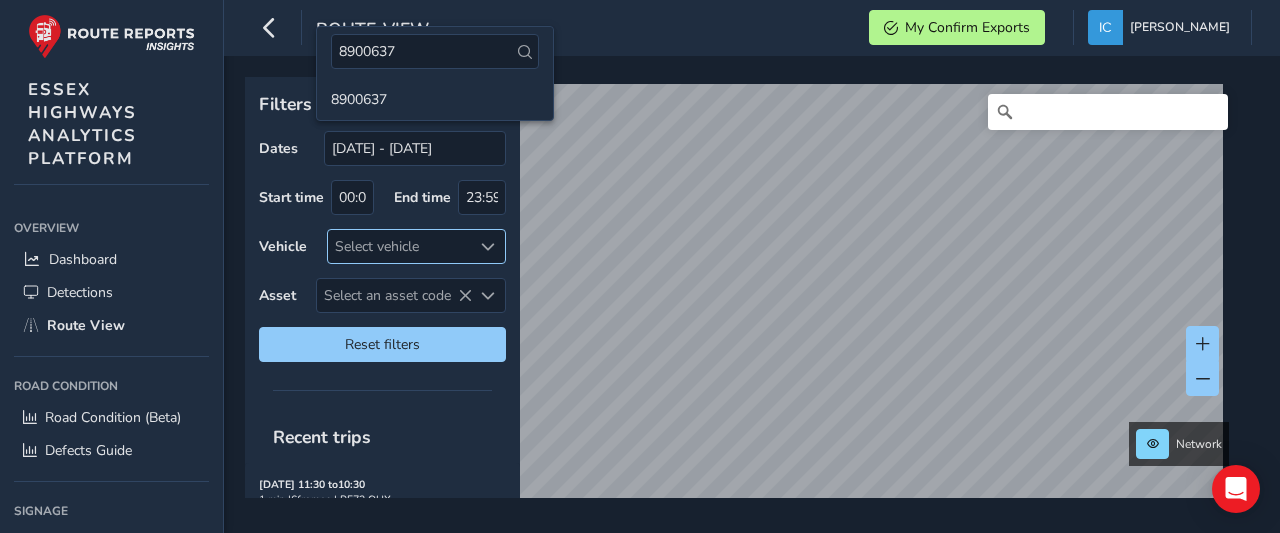 click at bounding box center [525, 52] 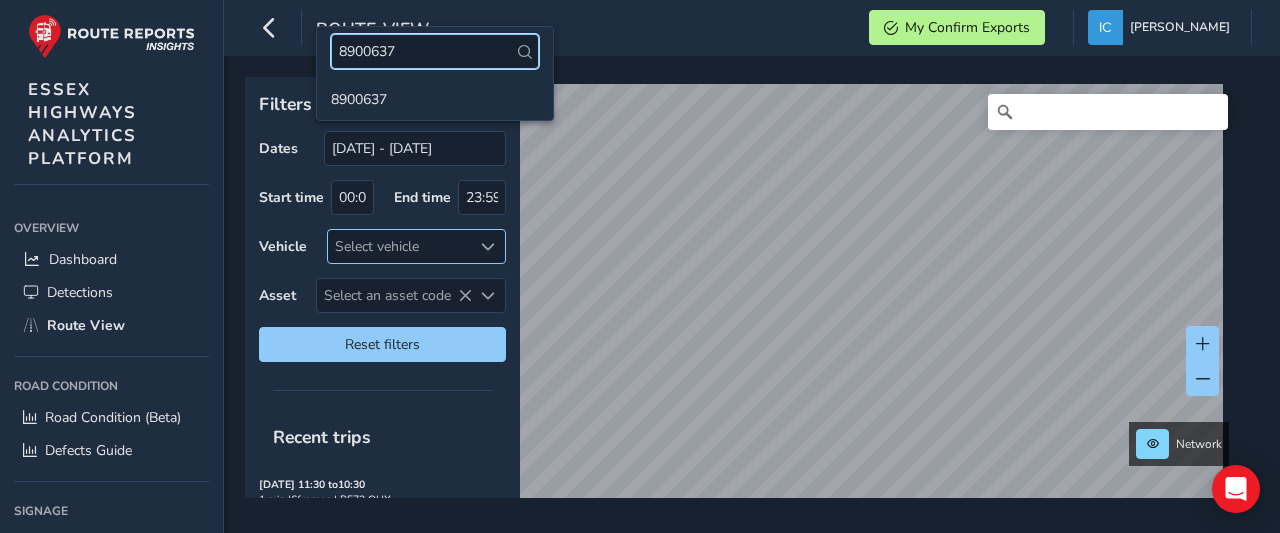 click on "8900637" at bounding box center [435, 51] 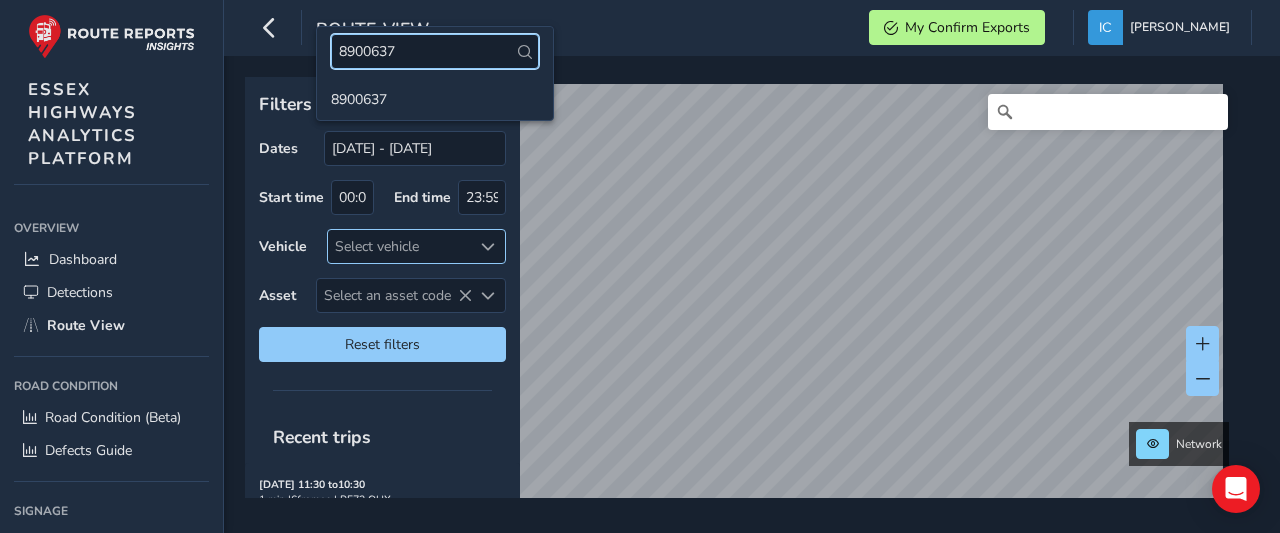 click on "8900637" at bounding box center (435, 51) 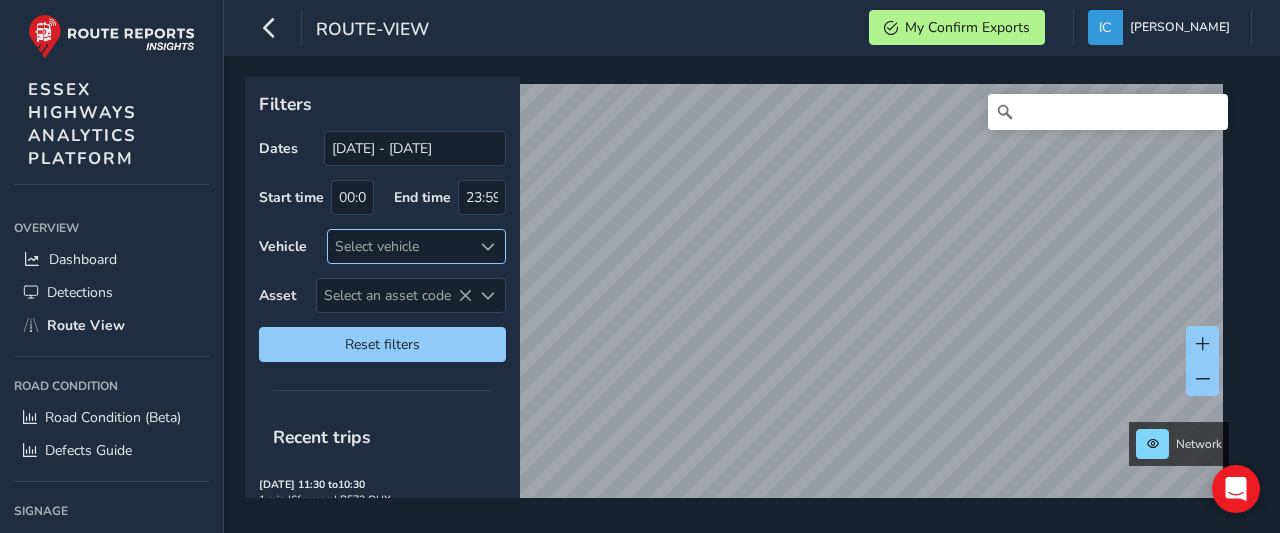 click on "Filters Dates [DATE] - [DATE] Start time 00:00 End time 23:59 Vehicle Select vehicle Asset Select an asset code Select an asset code Reset filters Recent trips [DATE] 11:30   to  10:30 1   min |  6  frames    | PF73 OHX First asset: 41401350 [DATE] 11:25   to  10:30 5   min |  318  frames    | MJ19 UAN First asset: 6601730 [DATE] 11:21   to  10:22 1   min |  21  frames    | MM23 KJX First asset: 3900109 [DATE] 11:13   to  10:30 17   min |  1277  frames    | PF73 0JL First asset: 6601772 [DATE] 11:12   to  10:23 12   min |  854  frames    | MW25 RZY First asset: 16500474 [DATE] 11:11   to  10:30 19   min |  2328  frames    | MJ19 UAL First asset: 6602923 [DATE] 10:44   to  10:14 30   min |  665  frames    | MJ19 UAO First asset: 2003616 [DATE] 10:43   to  09:55 13   min |  776  frames    | MW73 YNM First asset: 8903101 [DATE] 10:36   to  10:00 25   min |  1523  frames    | ML73 NBA First asset: 13802625 [DATE] 10:34   to  10:04 30   min |  2483  frames    | MW25 RZY First asset: 16500393   2" at bounding box center [752, 294] 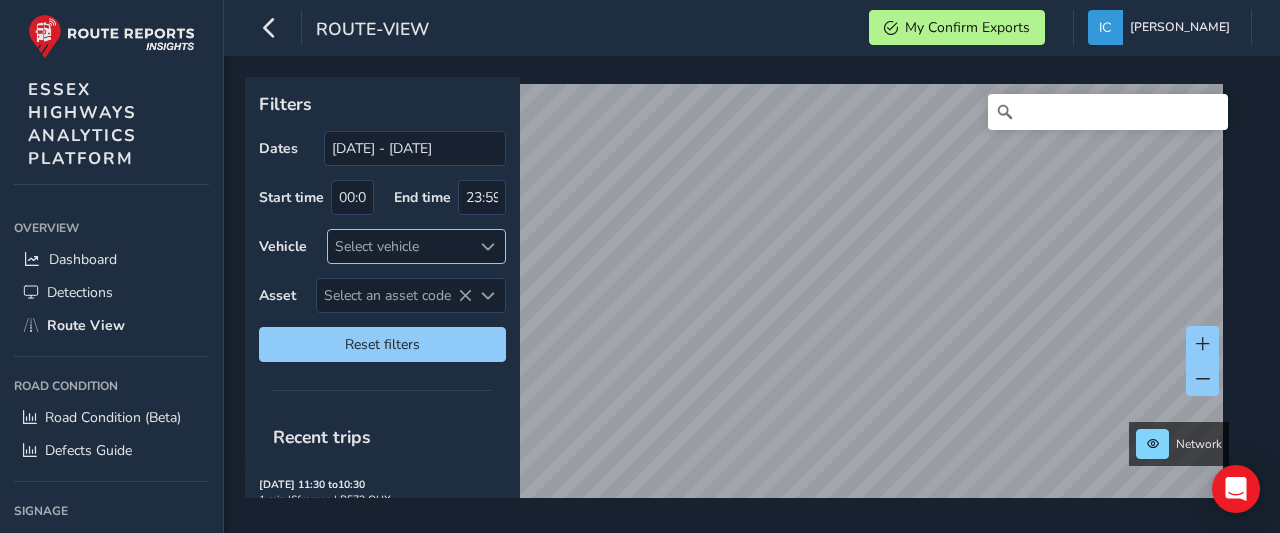 click on "route-view My Confirm Exports [PERSON_NAME] Colour Scheme: Dark Dim Light Logout Filters Dates [DATE] - [DATE] Start time 00:00 End time 23:59 Vehicle Select vehicle Asset Select an asset code Select an asset code Reset filters Recent trips [DATE] 11:30   to  10:30 1   min |  6  frames    | PF73 OHX First asset: 41401350 [DATE] 11:25   to  10:30 5   min |  318  frames    | MJ19 UAN First asset: 6601730 [DATE] 11:21   to  10:22 1   min |  21  frames    | MM23 KJX First asset: 3900109 [DATE] 11:13   to  10:30 17   min |  1277  frames    | PF73 0JL First asset: 6601772 [DATE] 11:12   to  10:23 12   min |  854  frames    | MW25 RZY First asset: 16500474 [DATE] 11:11   to  10:30 19   min |  2328  frames    | MJ19 UAL First asset: 6602923 [DATE] 10:44   to  10:14 30   min |  665  frames    | MJ19 UAO First asset: 2003616 [DATE] 10:43   to  09:55 13   min |  776  frames    | MW73 YNM First asset: 8903101 [DATE] 10:36   to  10:00 25   min |  1523  frames    | ML73 NBA First asset: 13802625 [DATE] 10:34" at bounding box center (640, 266) 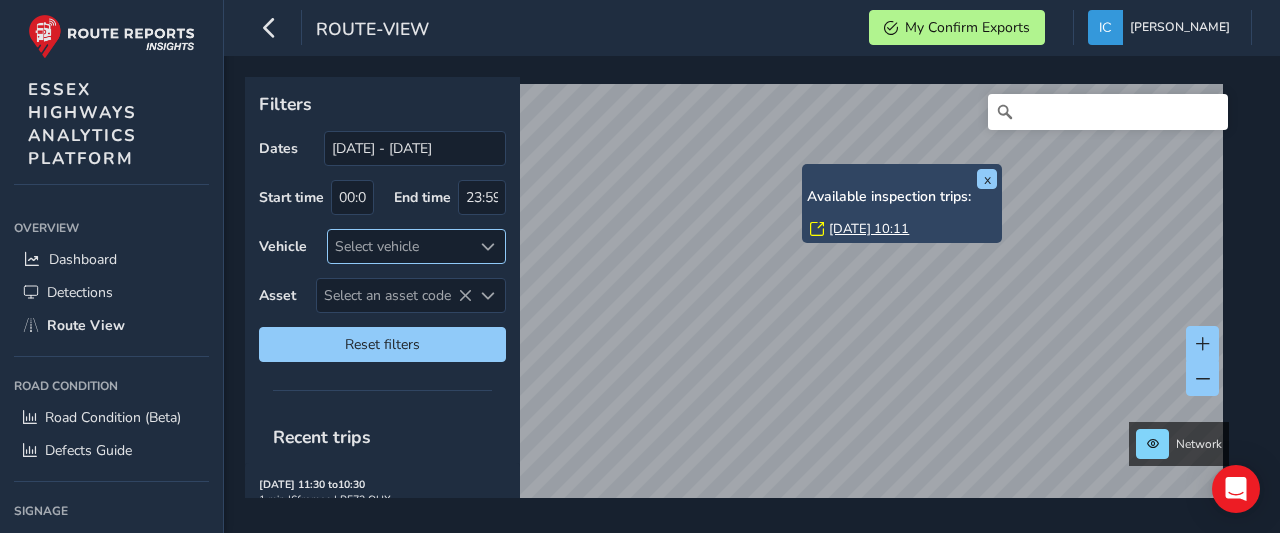 click on "[DATE] 10:11" at bounding box center [869, 229] 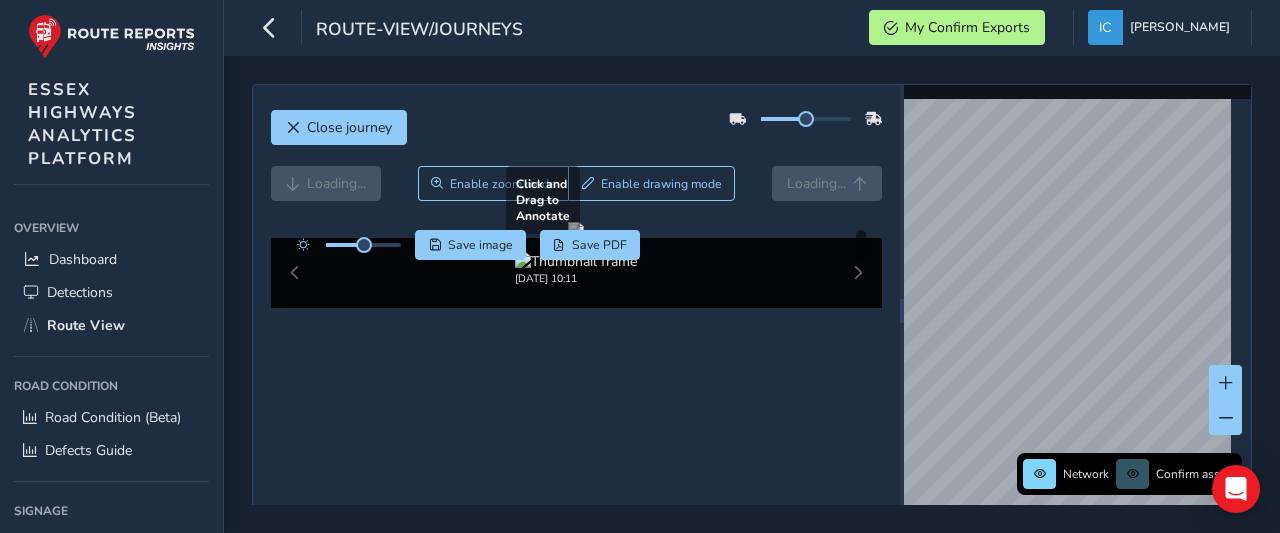 click at bounding box center [576, 230] 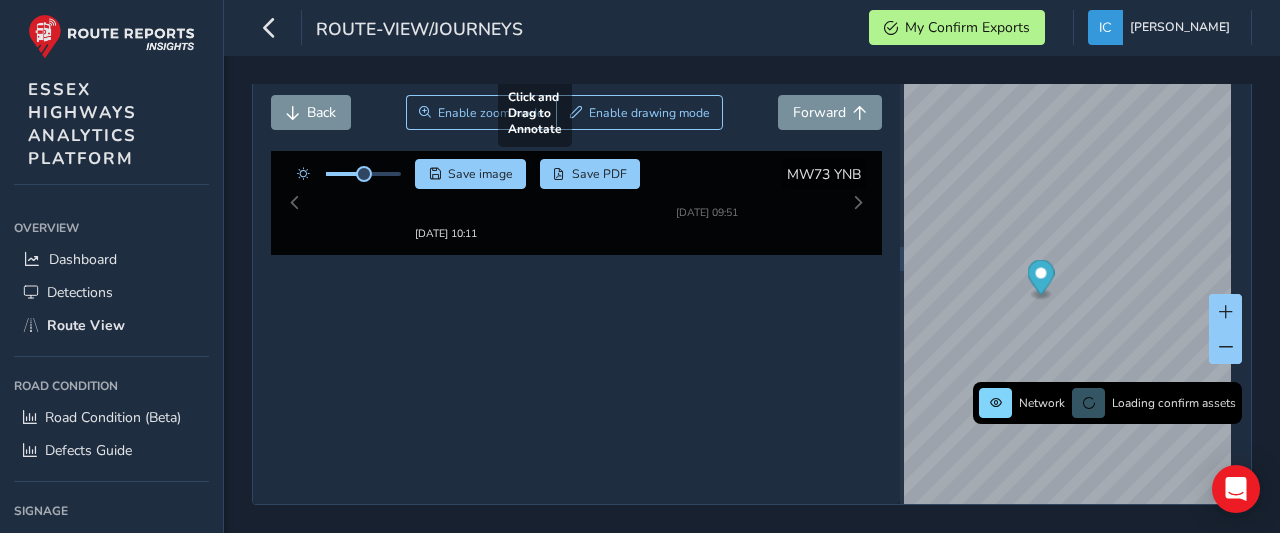 scroll, scrollTop: 0, scrollLeft: 0, axis: both 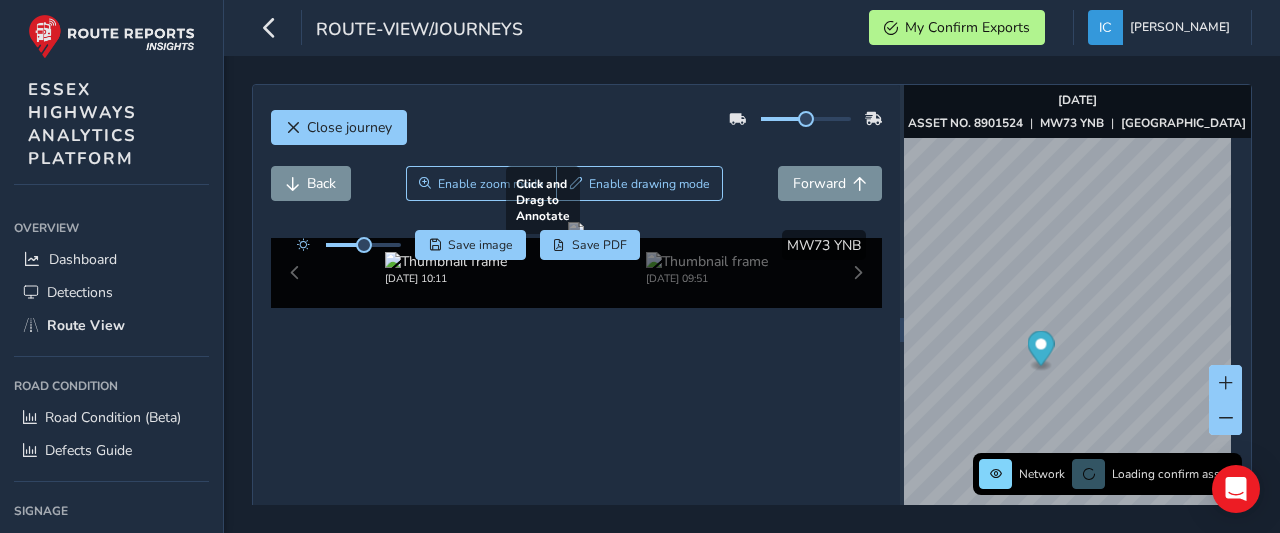 click at bounding box center [576, 230] 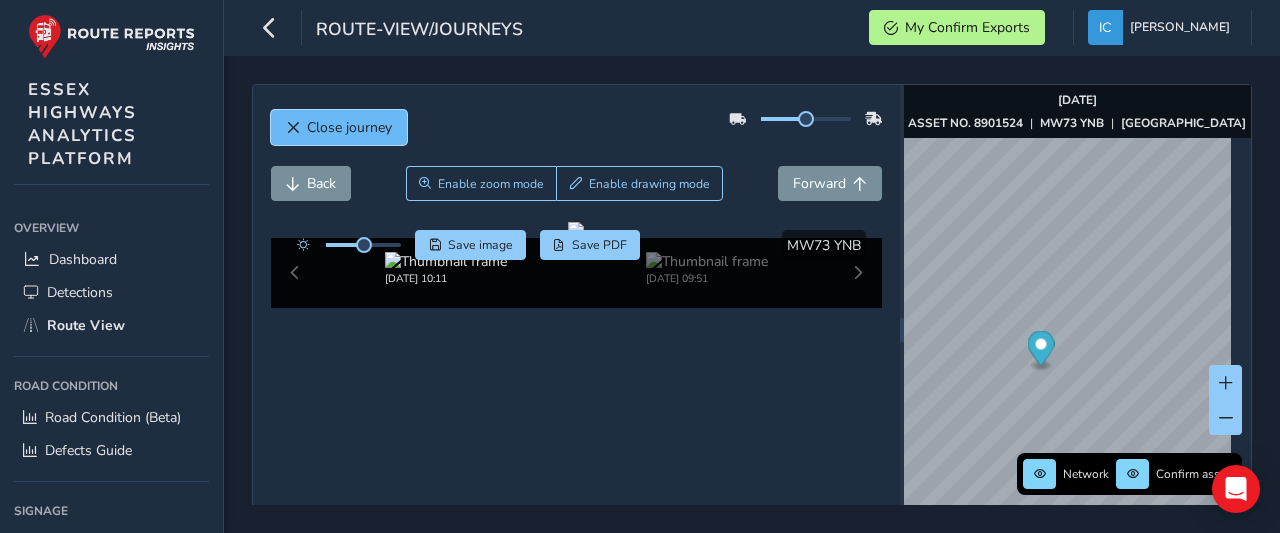 click on "Close journey" at bounding box center [339, 127] 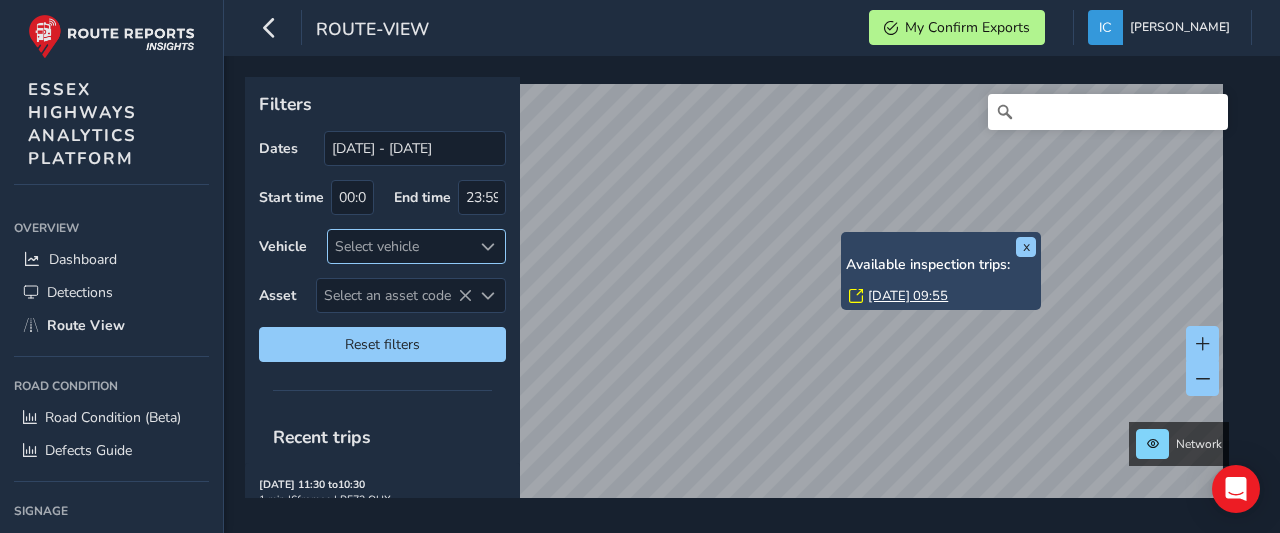 click on "Select vehicle" at bounding box center (400, 246) 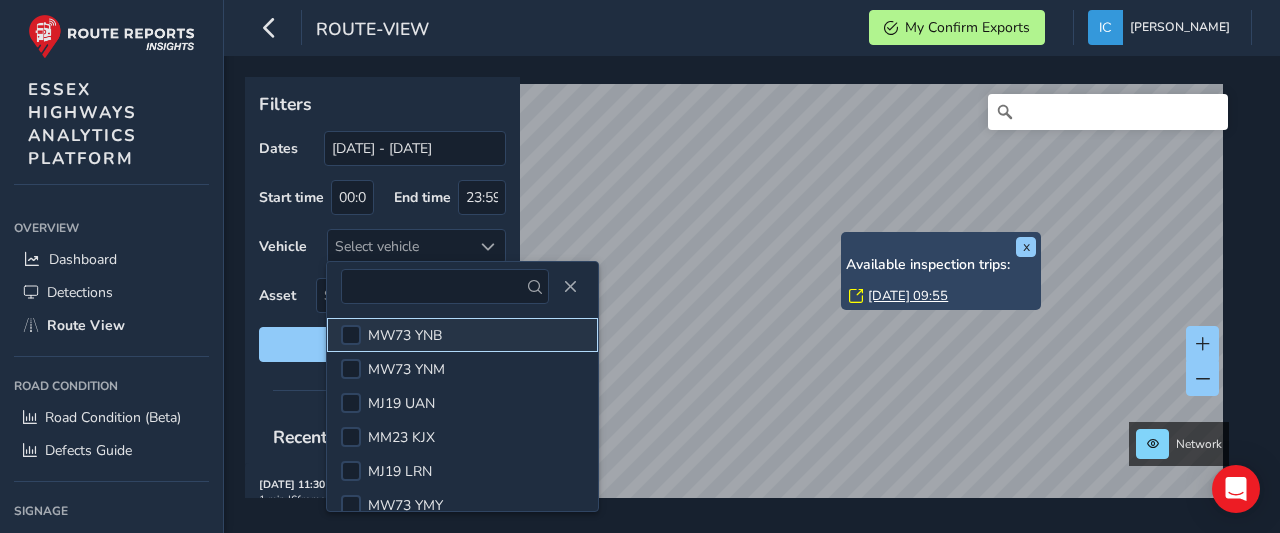click on "MW73 YNB" at bounding box center (405, 335) 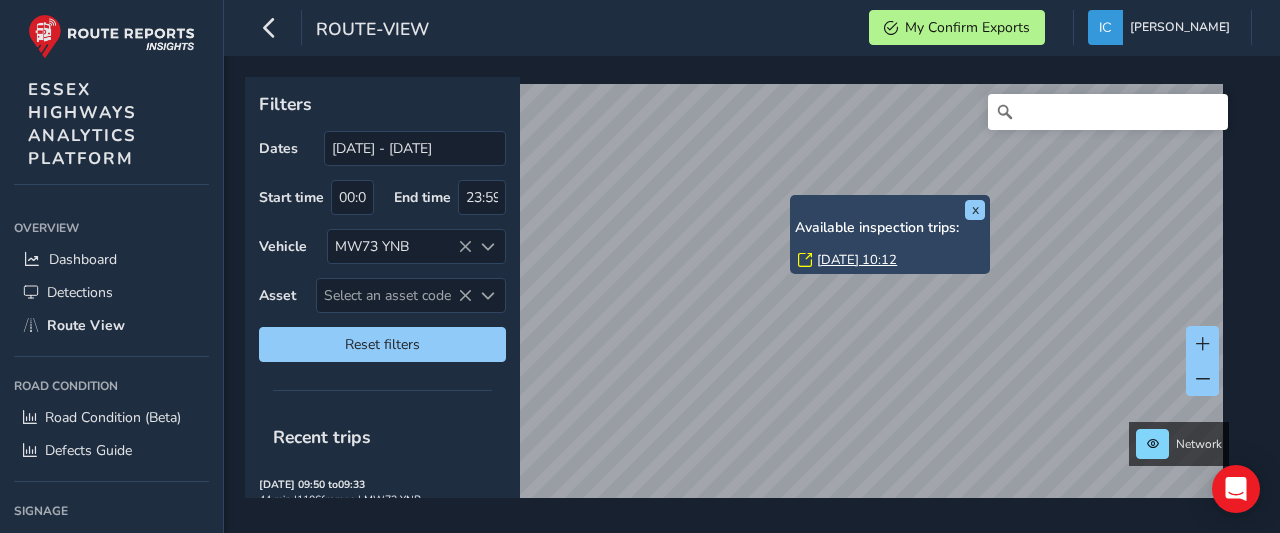 click on "[DATE] 10:12" at bounding box center [857, 260] 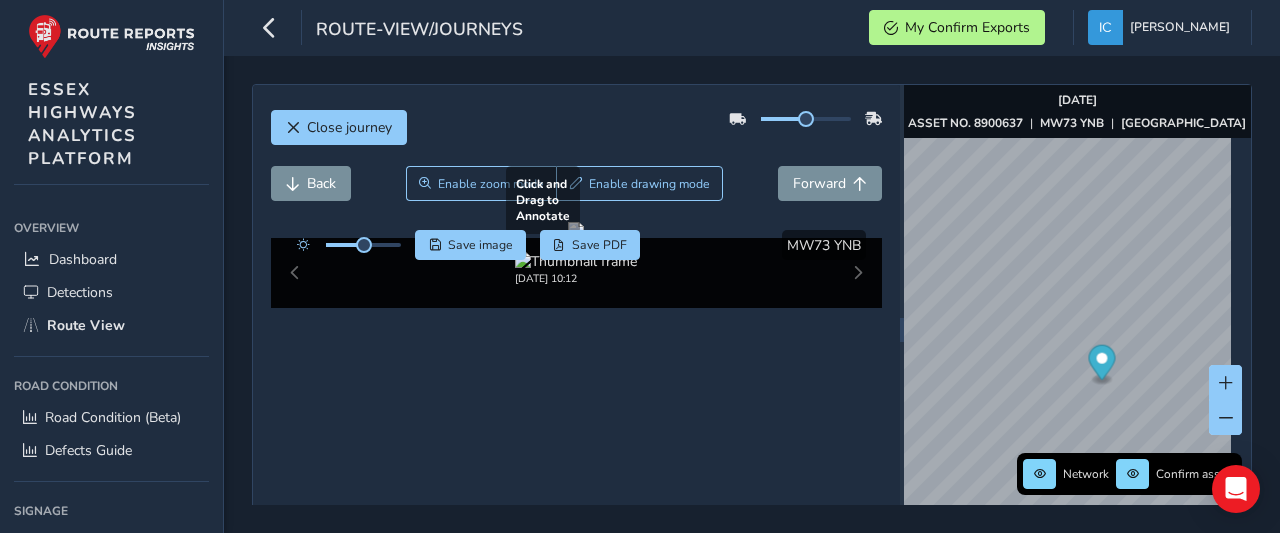 click at bounding box center [576, 230] 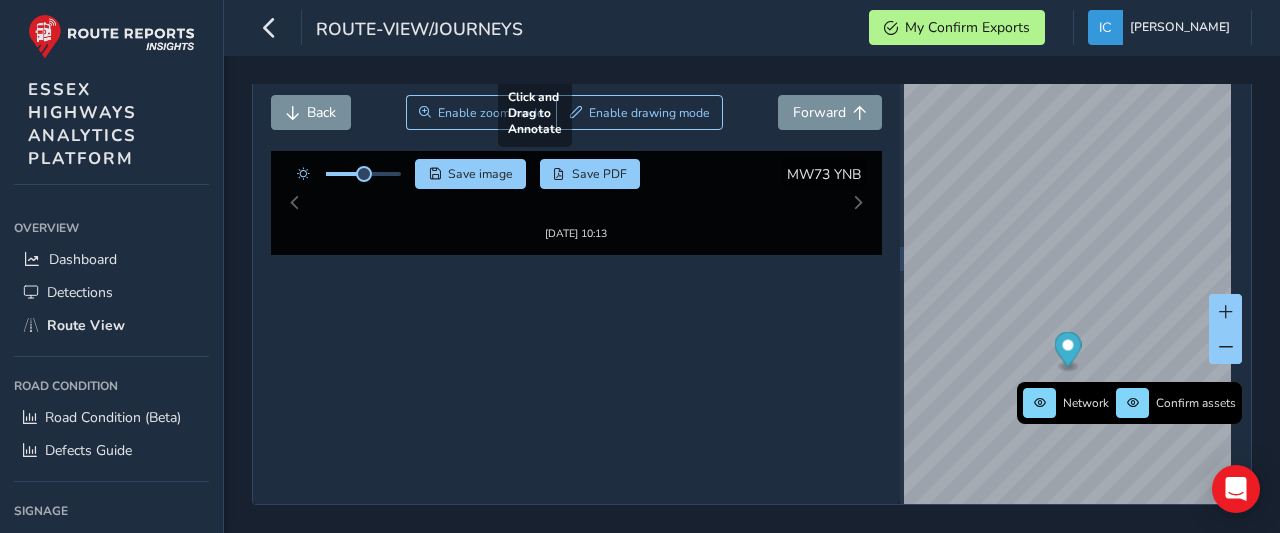 scroll, scrollTop: 0, scrollLeft: 0, axis: both 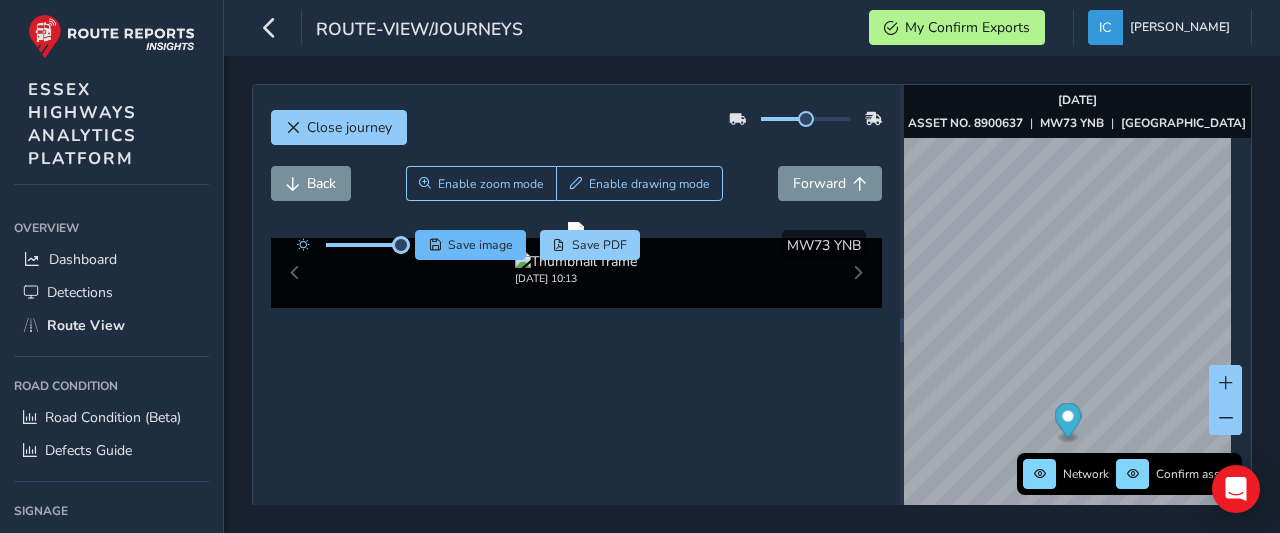 drag, startPoint x: 364, startPoint y: 241, endPoint x: 418, endPoint y: 245, distance: 54.147945 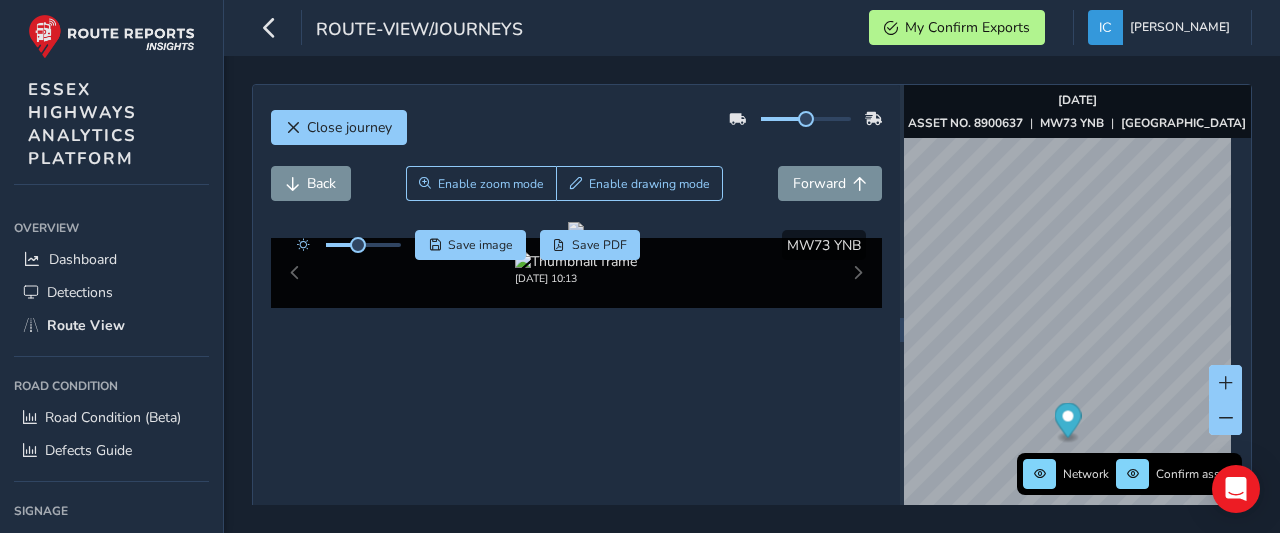 click at bounding box center [344, 245] 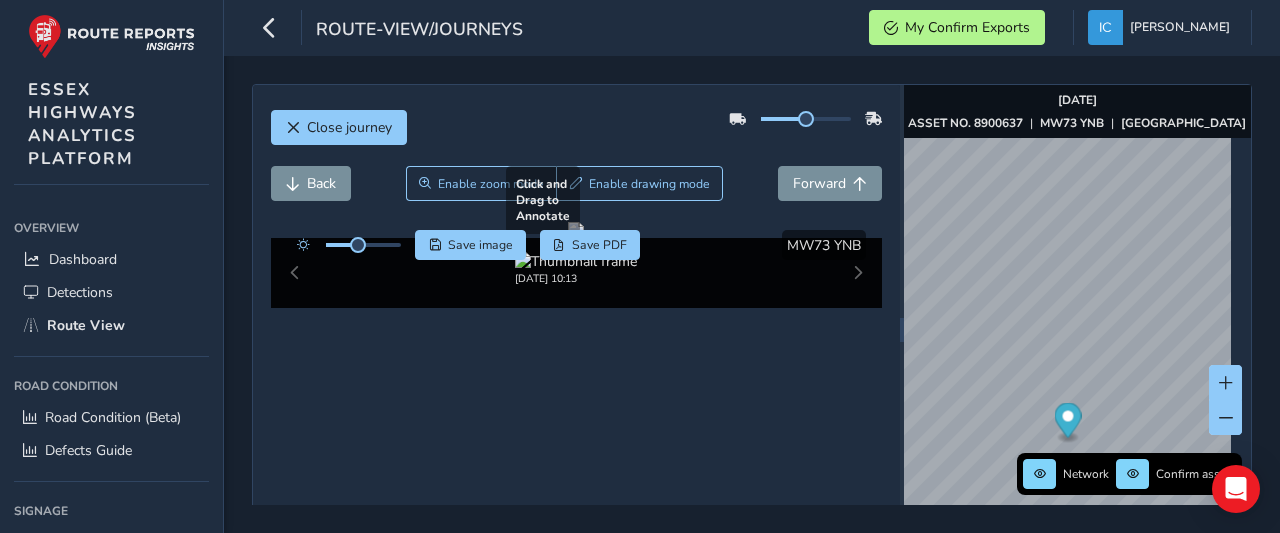 click at bounding box center [576, 230] 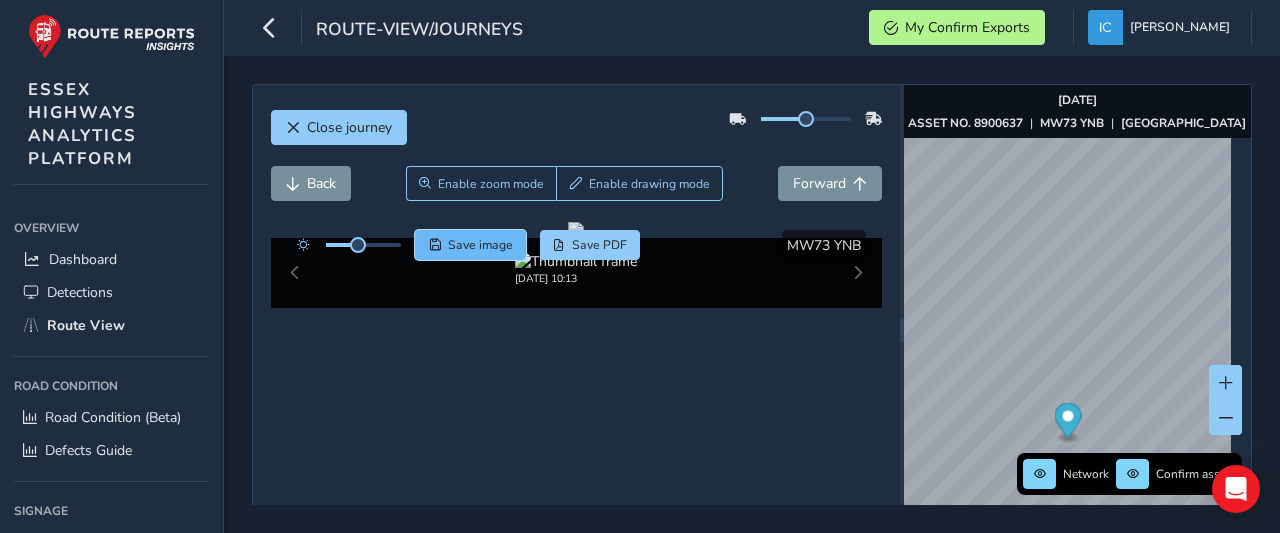click on "Save image" at bounding box center (480, 245) 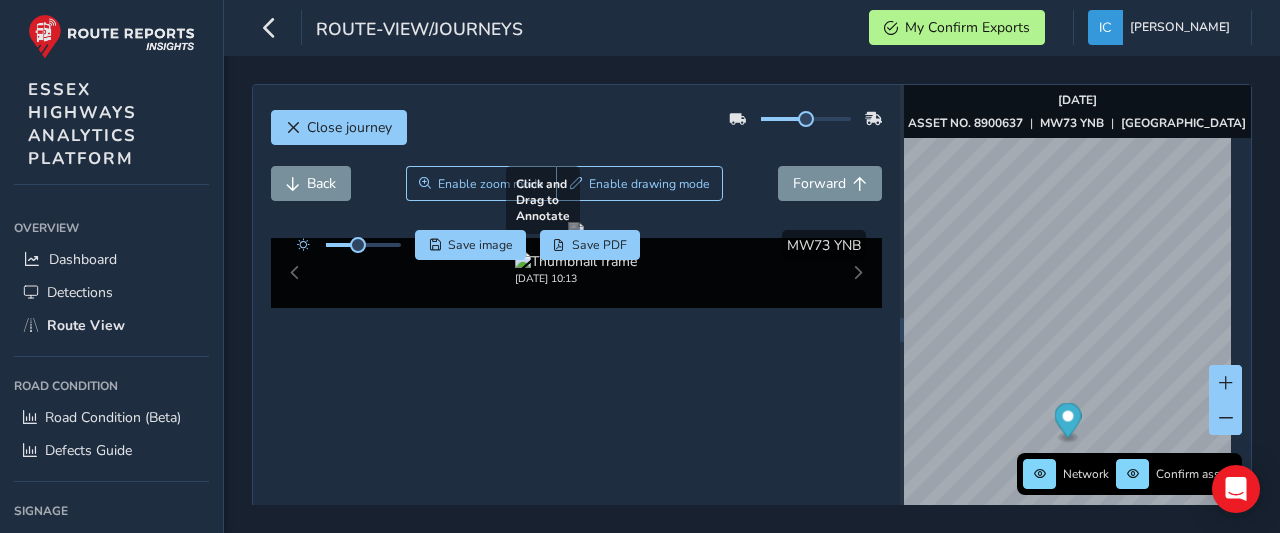 click at bounding box center (576, 230) 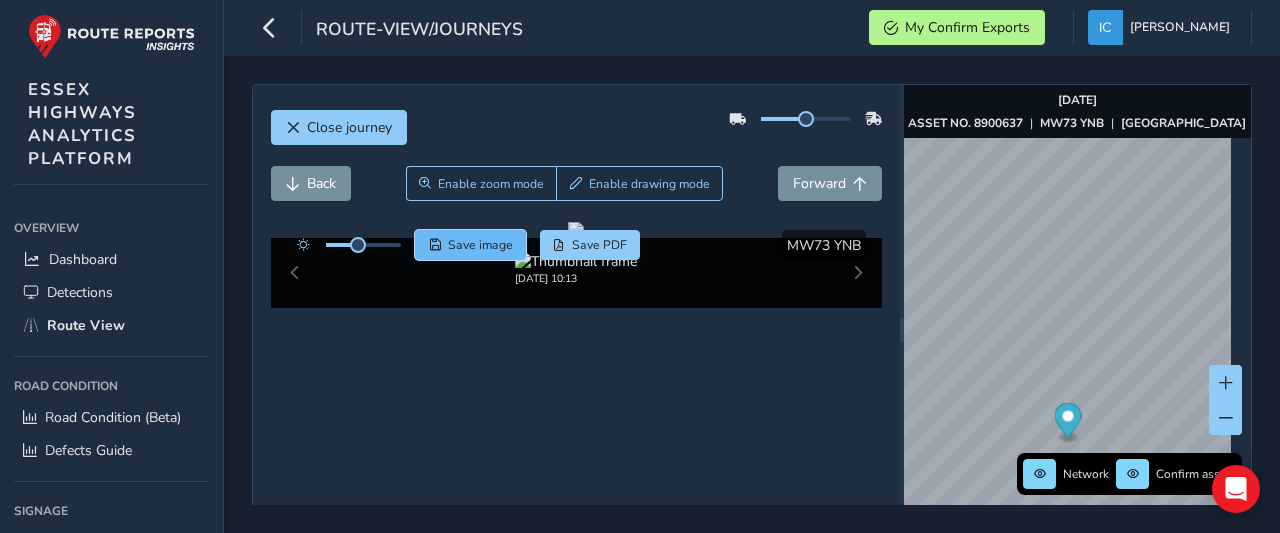 click on "Save image" at bounding box center (480, 245) 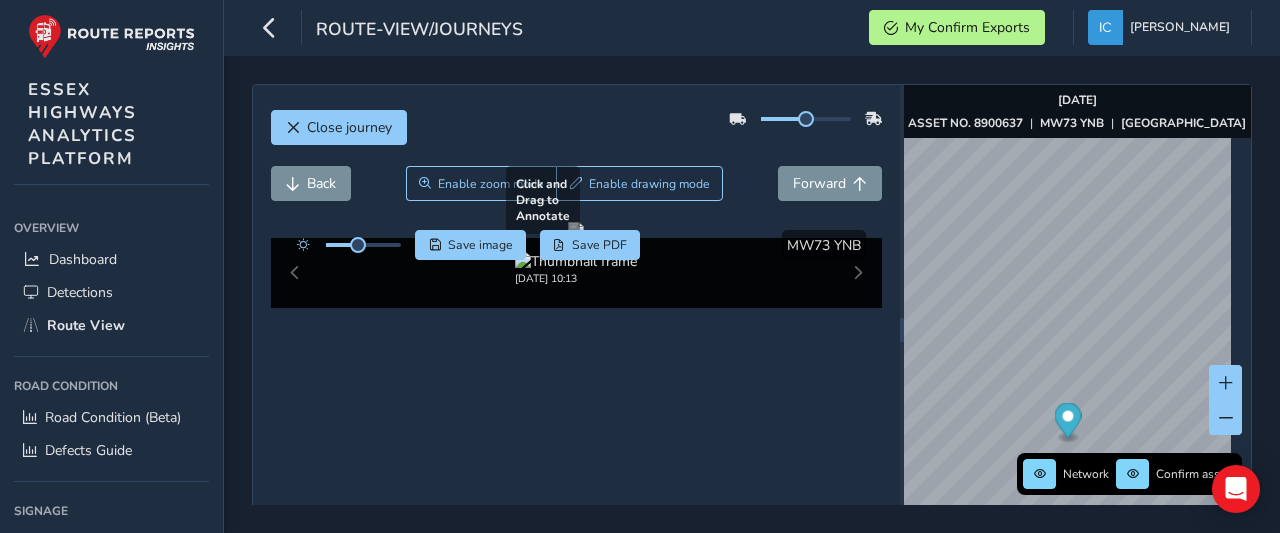 click at bounding box center (576, 230) 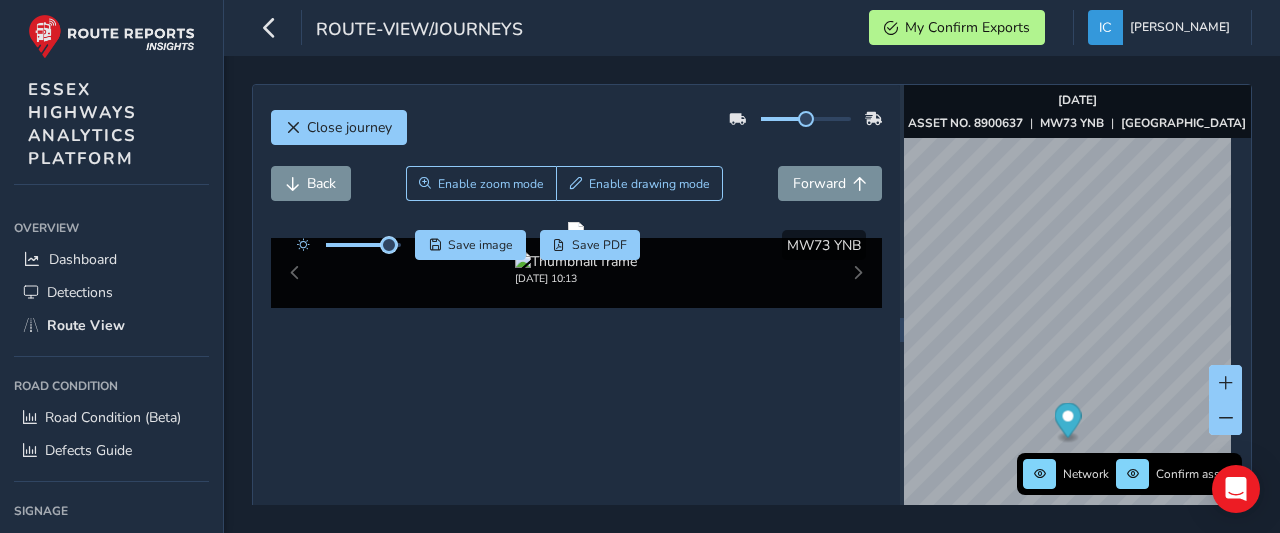 drag, startPoint x: 360, startPoint y: 249, endPoint x: 389, endPoint y: 253, distance: 29.274563 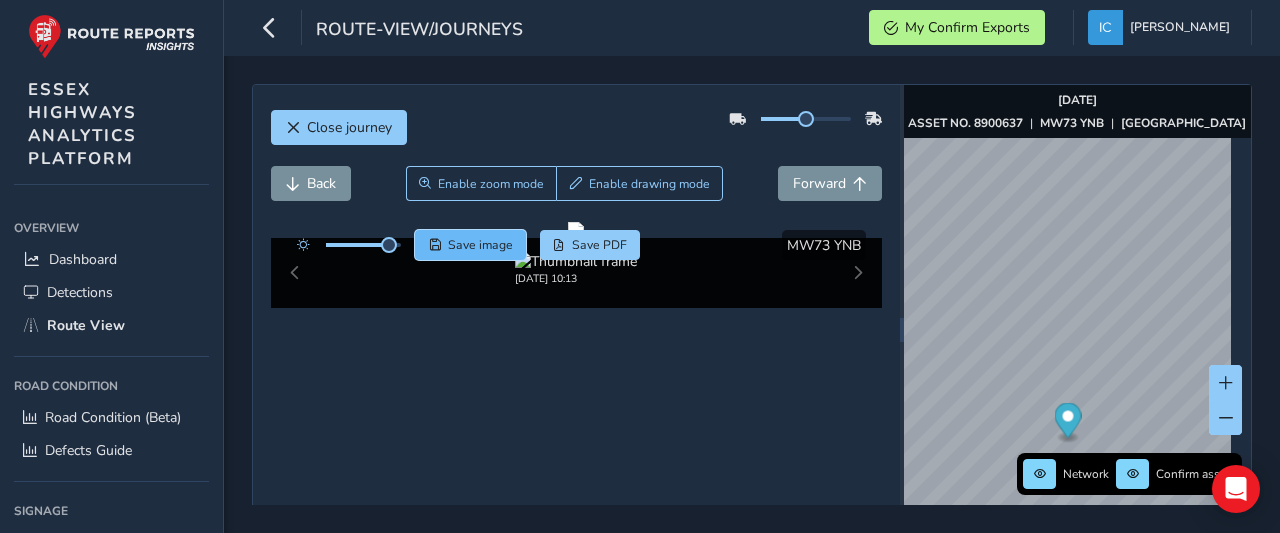 click on "Save image" at bounding box center (480, 245) 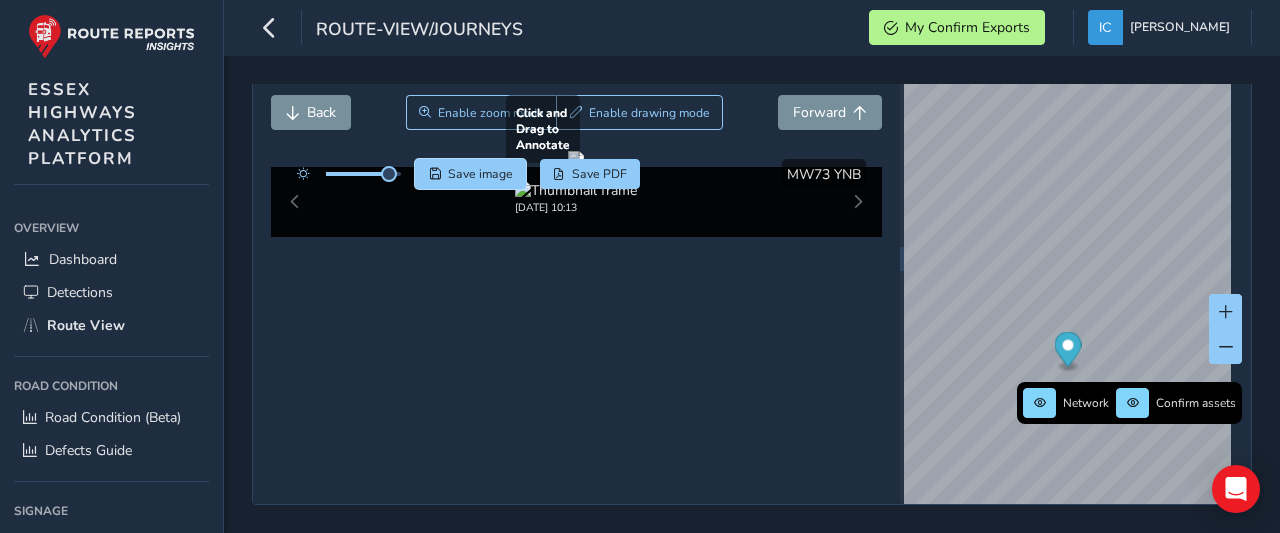 scroll, scrollTop: 0, scrollLeft: 0, axis: both 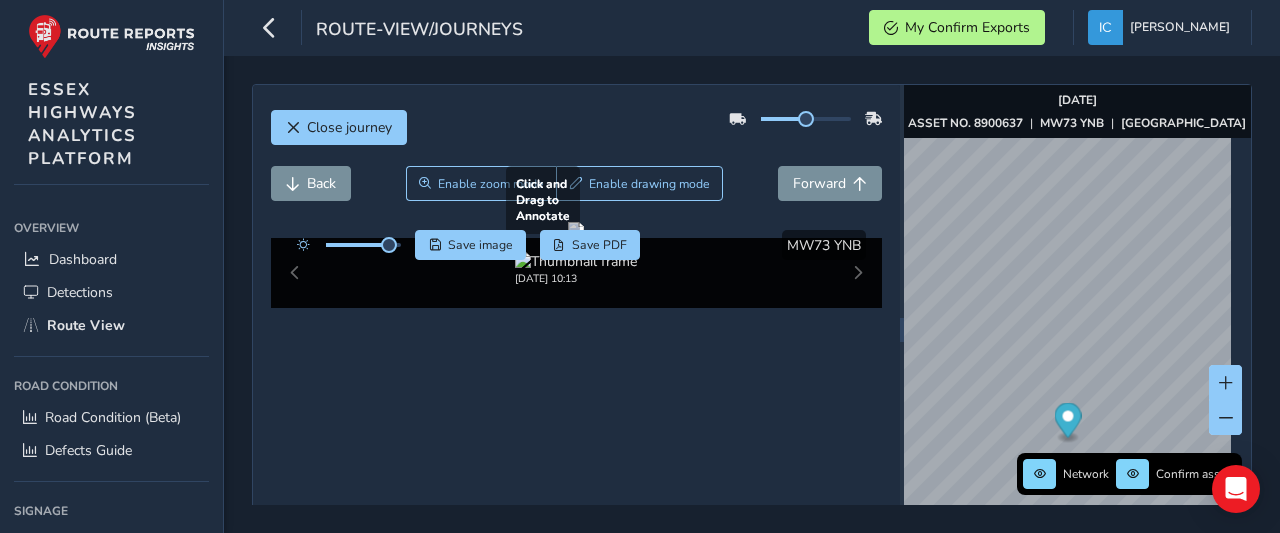 click at bounding box center (576, 230) 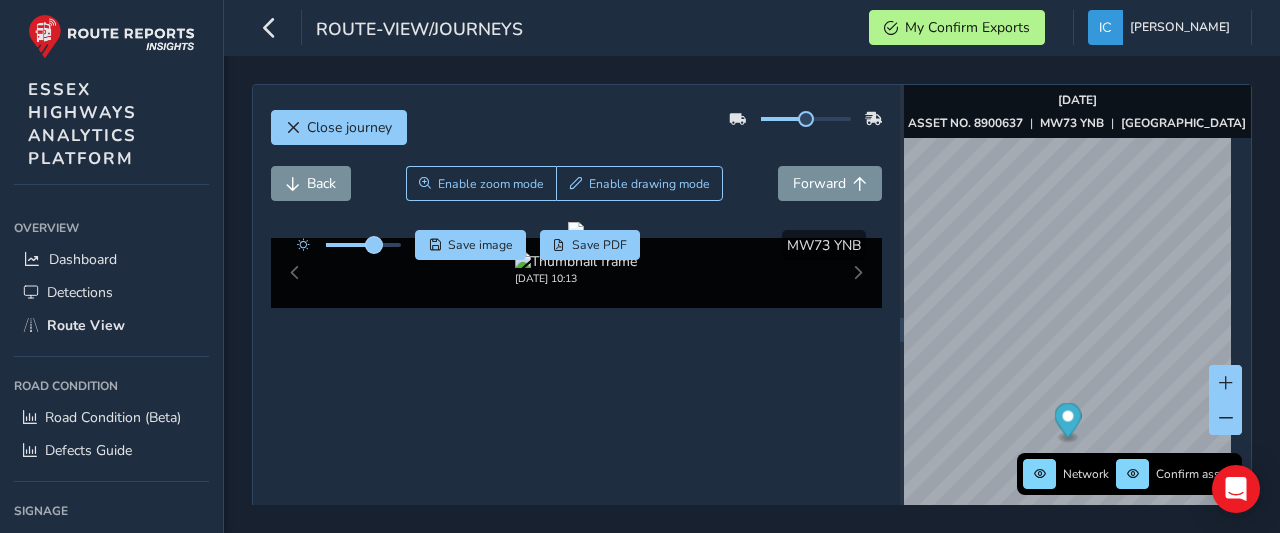 drag, startPoint x: 391, startPoint y: 245, endPoint x: 374, endPoint y: 250, distance: 17.720045 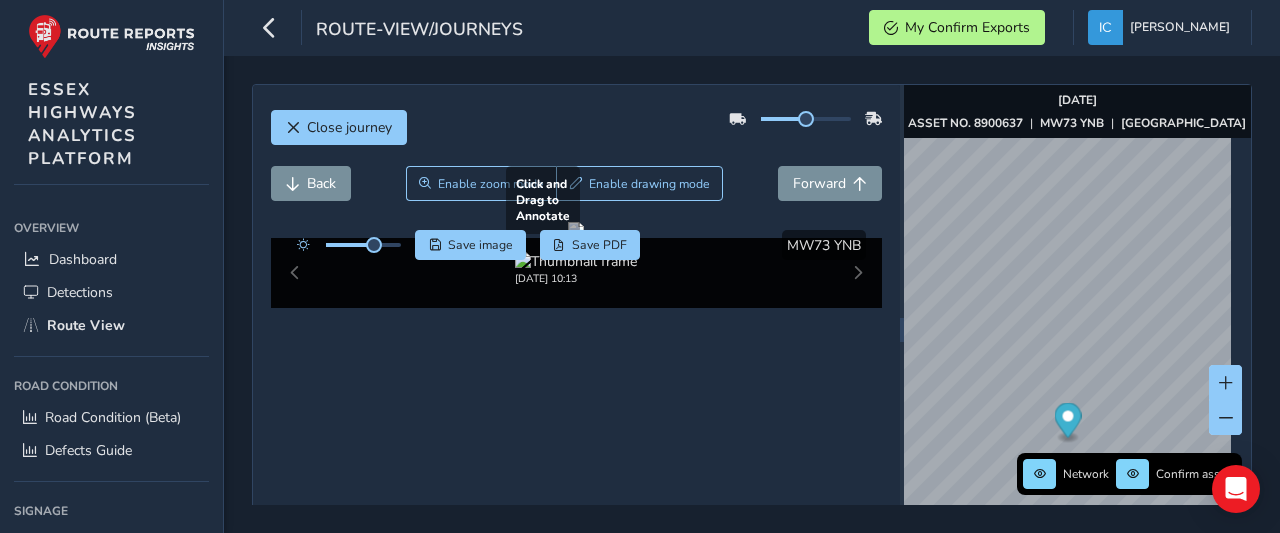 click at bounding box center [576, 230] 